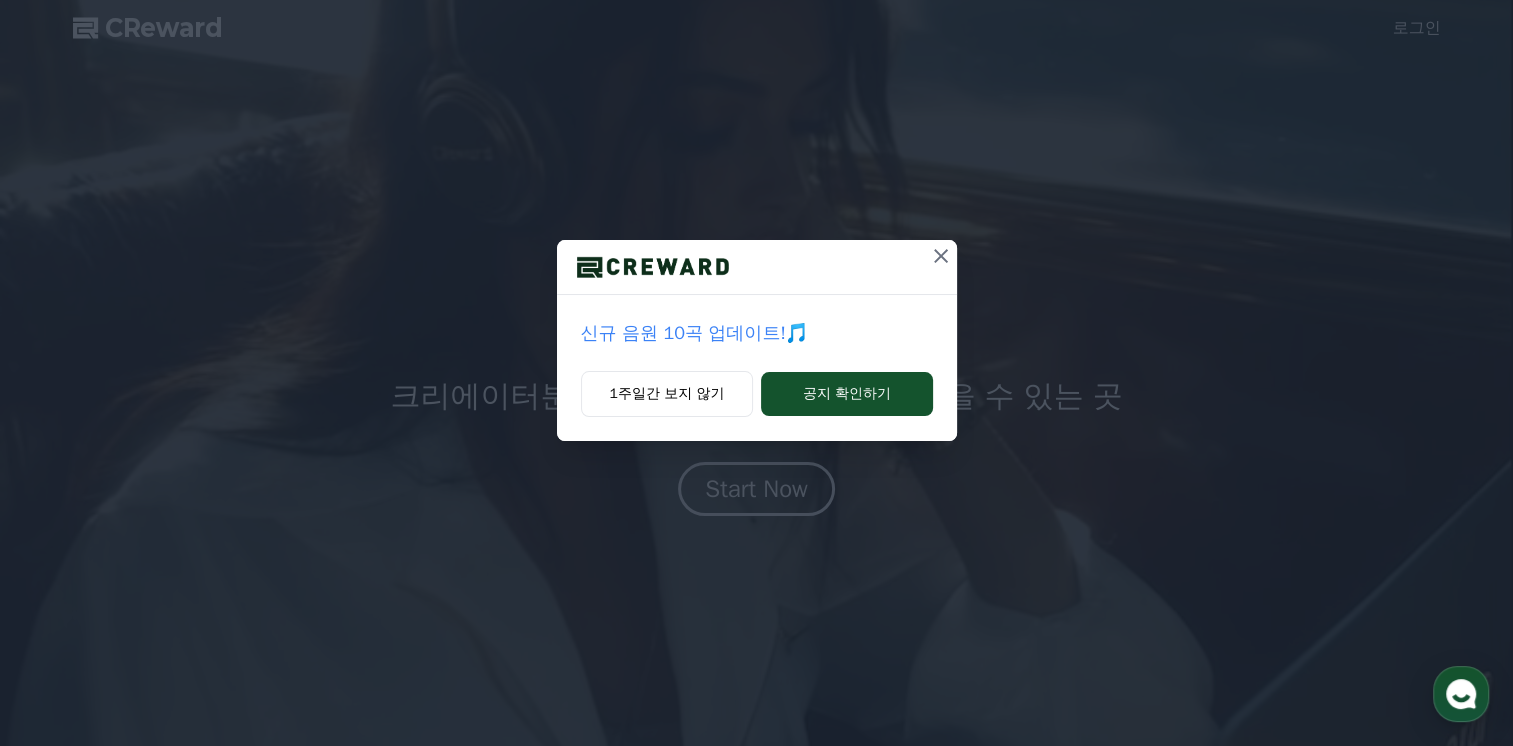 scroll, scrollTop: 0, scrollLeft: 0, axis: both 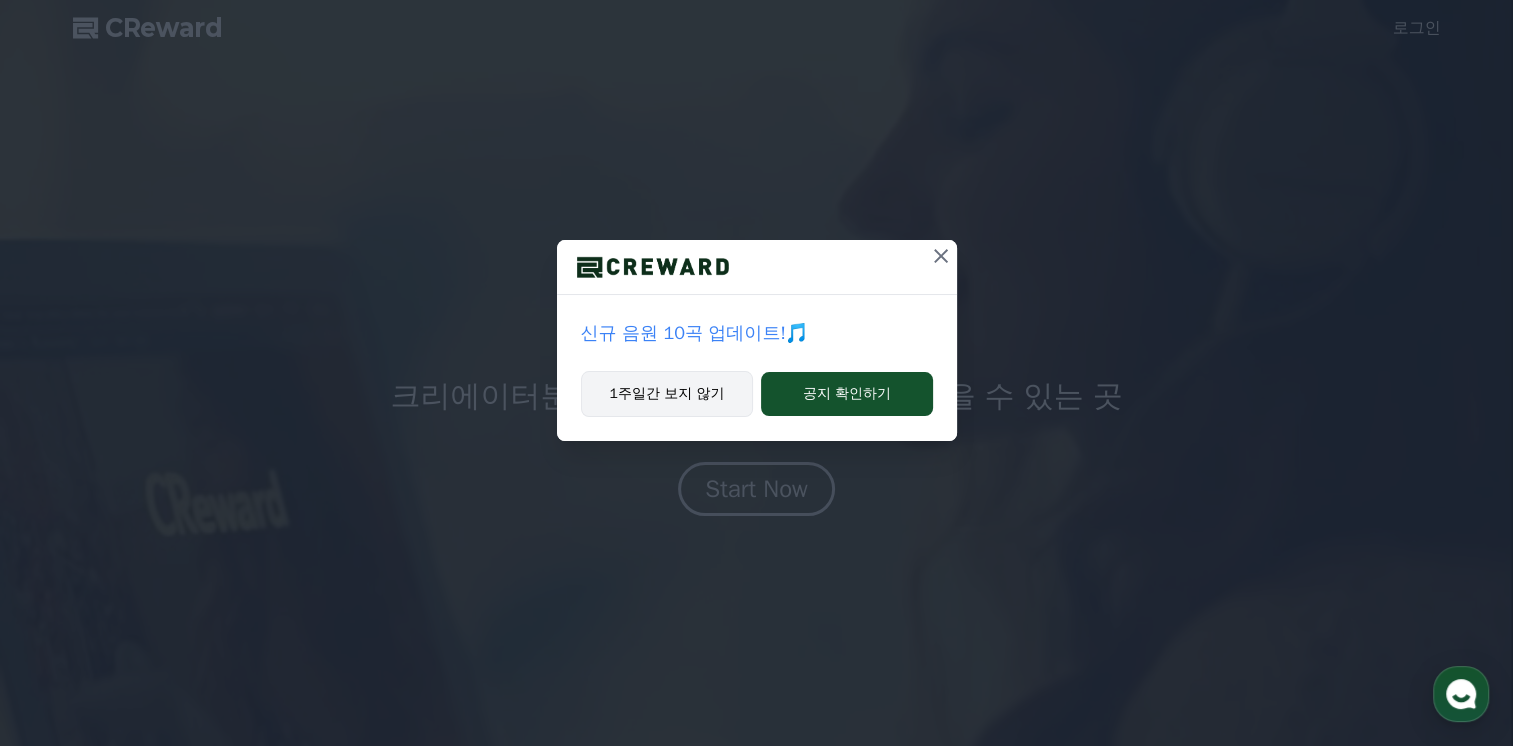 click on "1주일간 보지 않기" at bounding box center [667, 394] 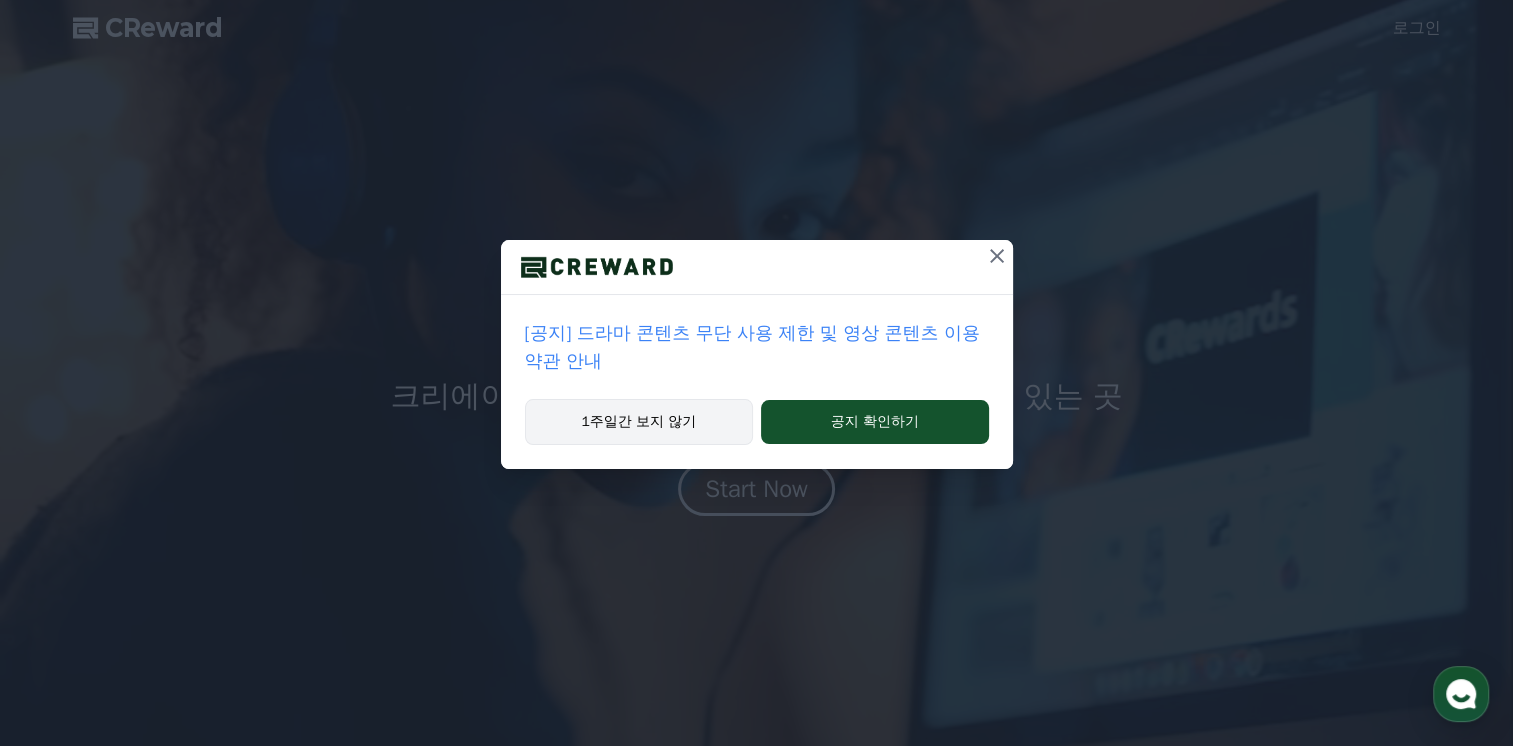 click on "1주일간 보지 않기" at bounding box center [639, 422] 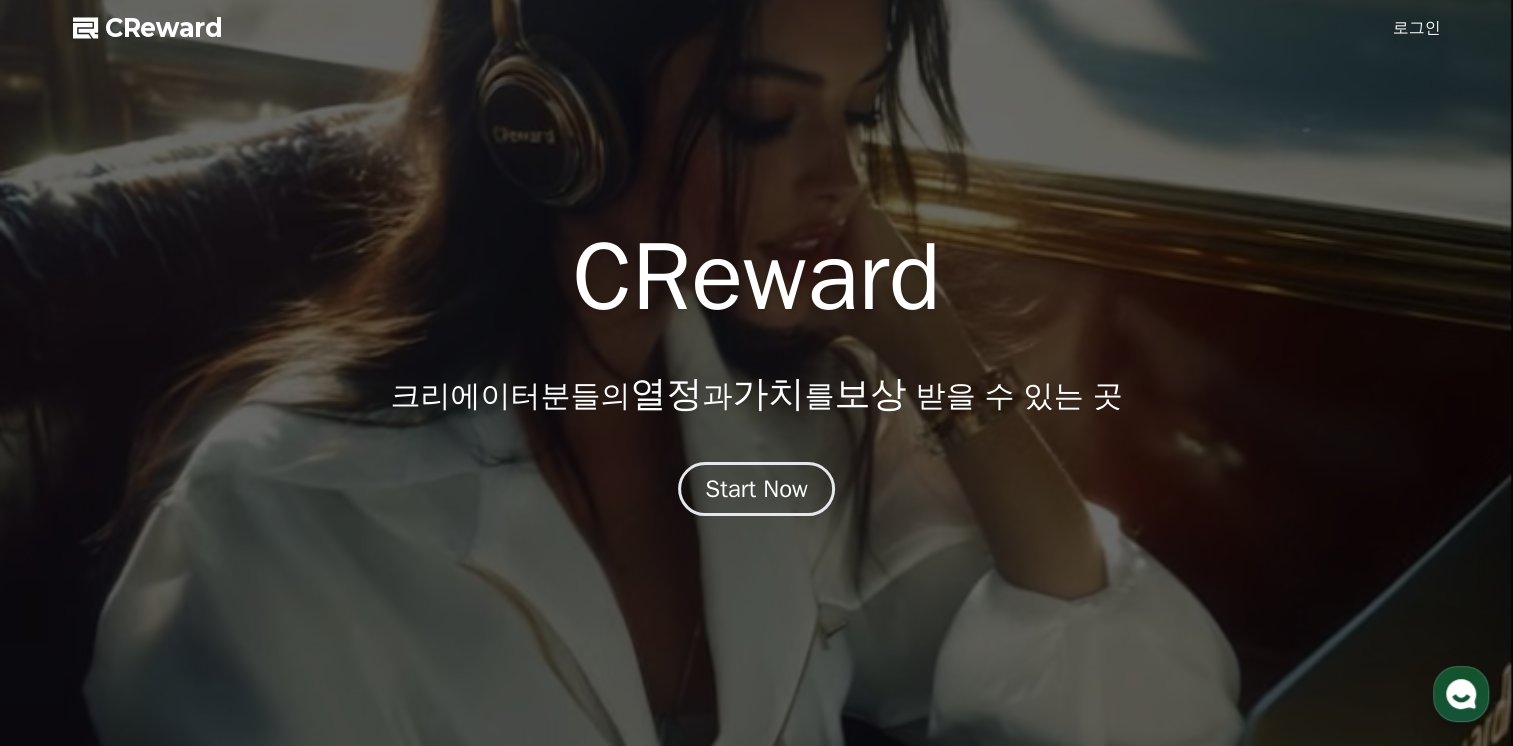 click on "로그인" at bounding box center (1417, 28) 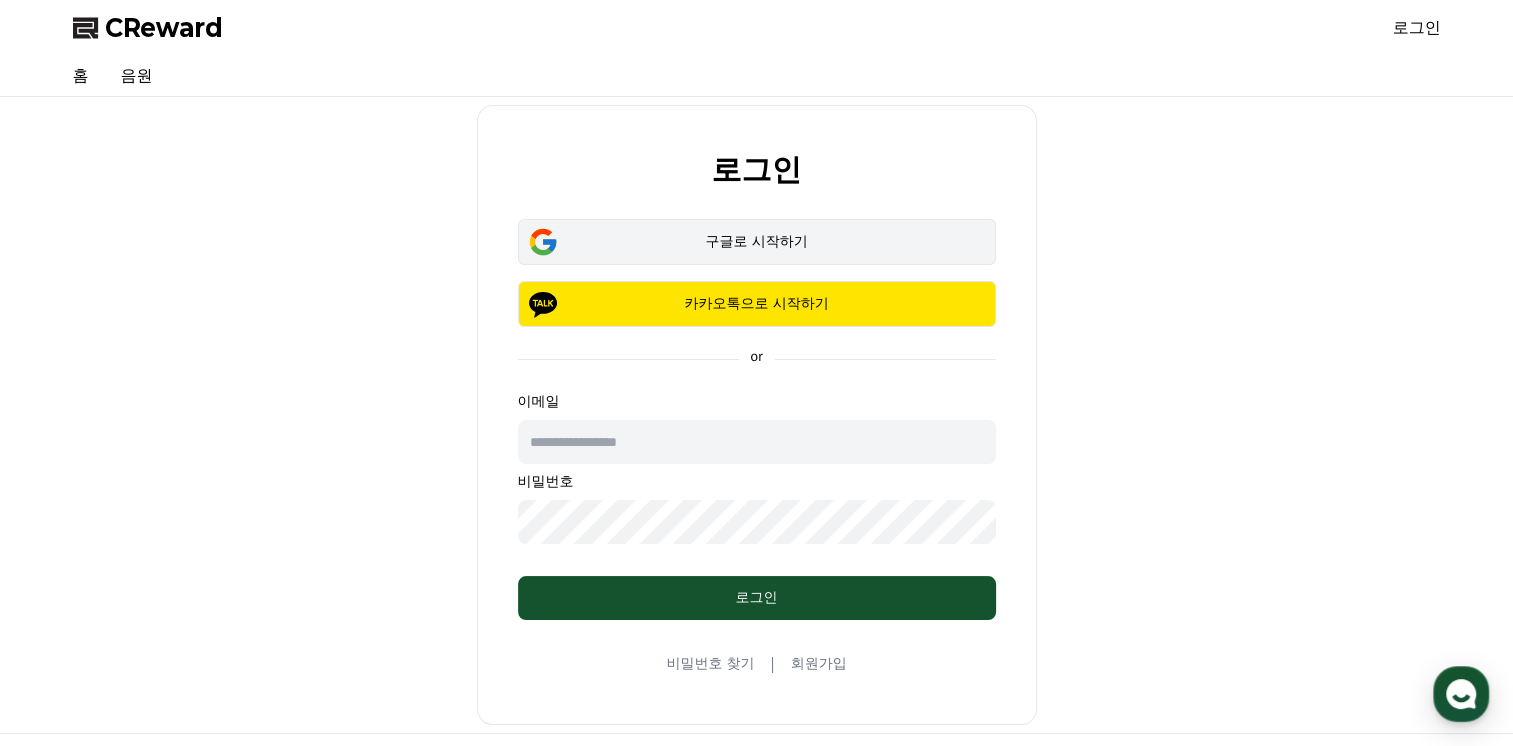 click on "구글로 시작하기" at bounding box center (757, 242) 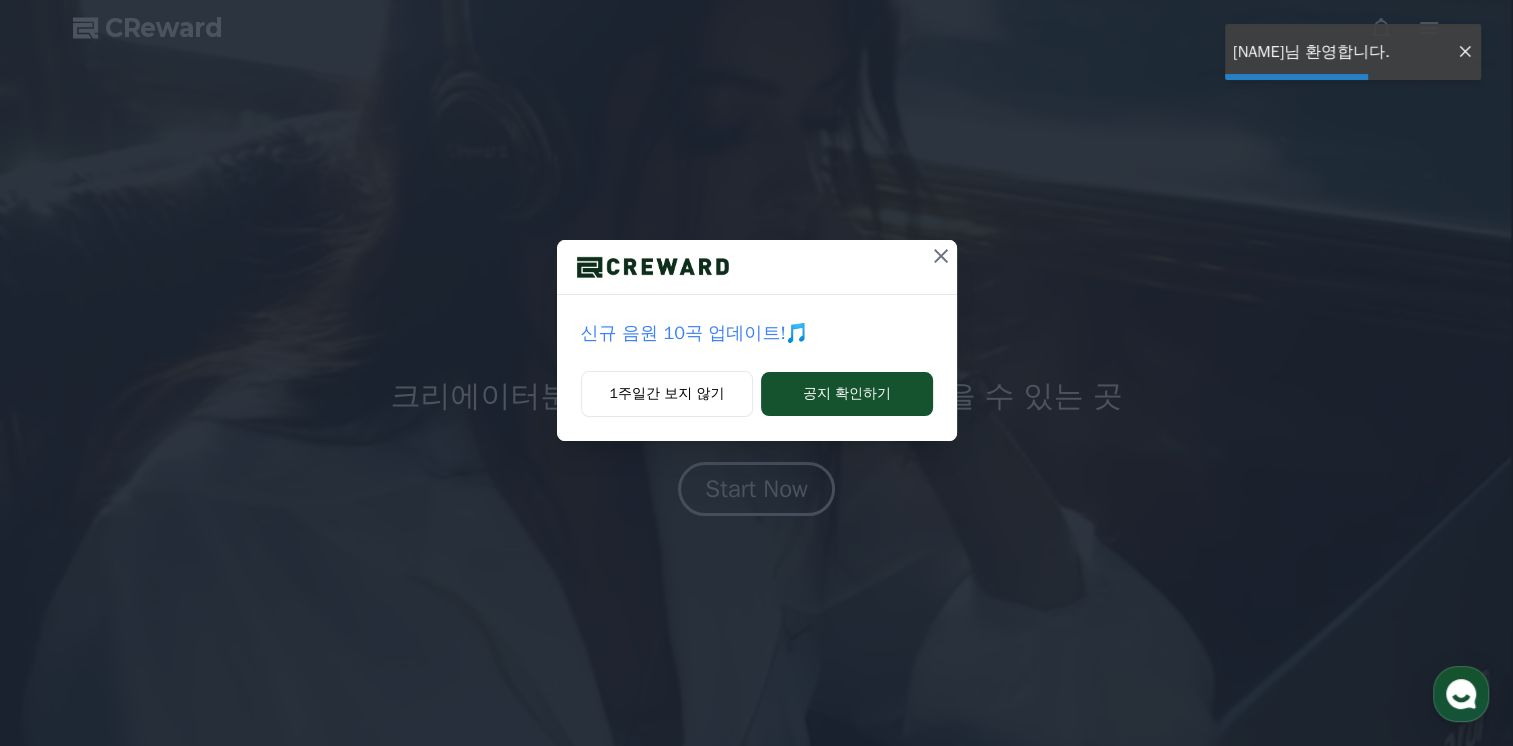 scroll, scrollTop: 0, scrollLeft: 0, axis: both 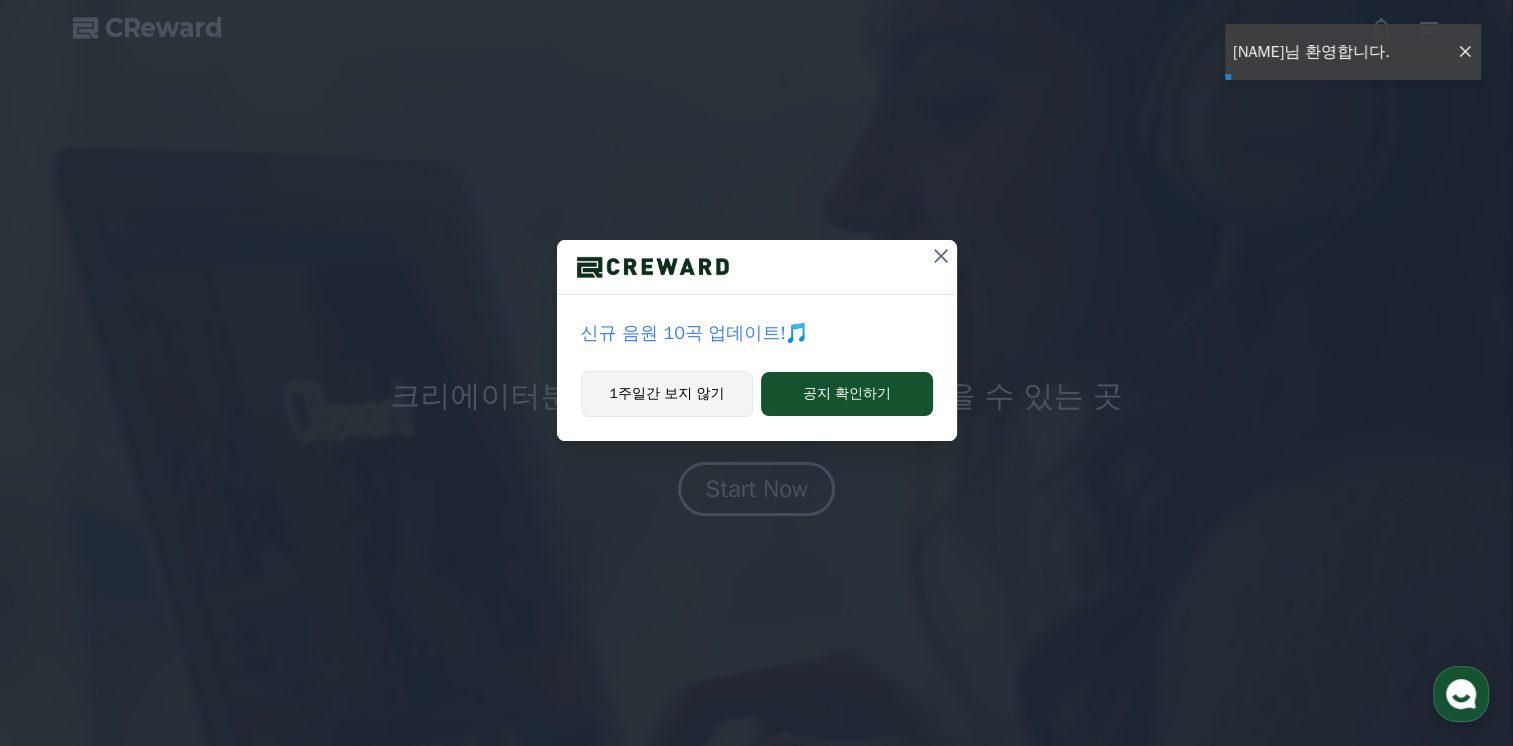 click on "1주일간 보지 않기" at bounding box center (667, 394) 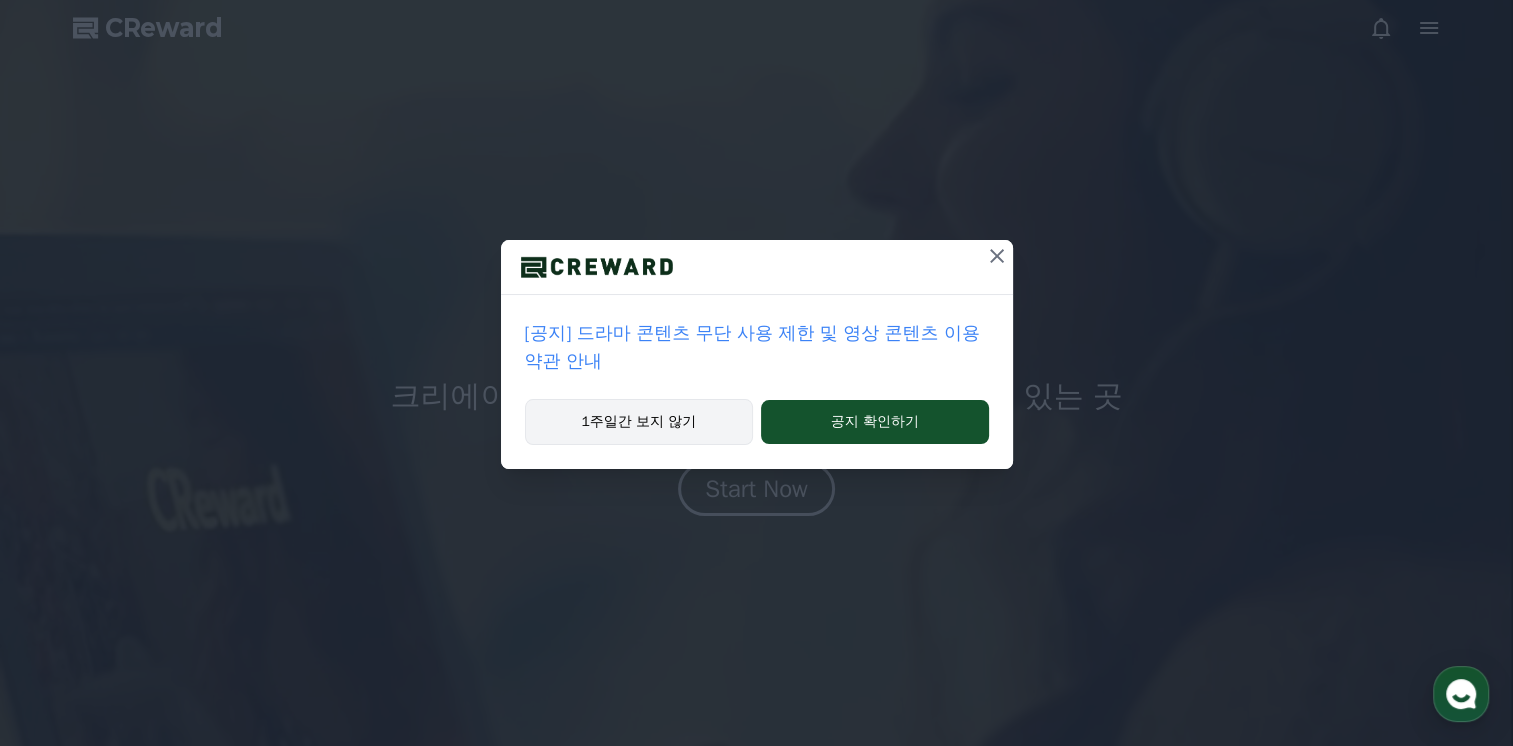 click on "1주일간 보지 않기" at bounding box center (639, 422) 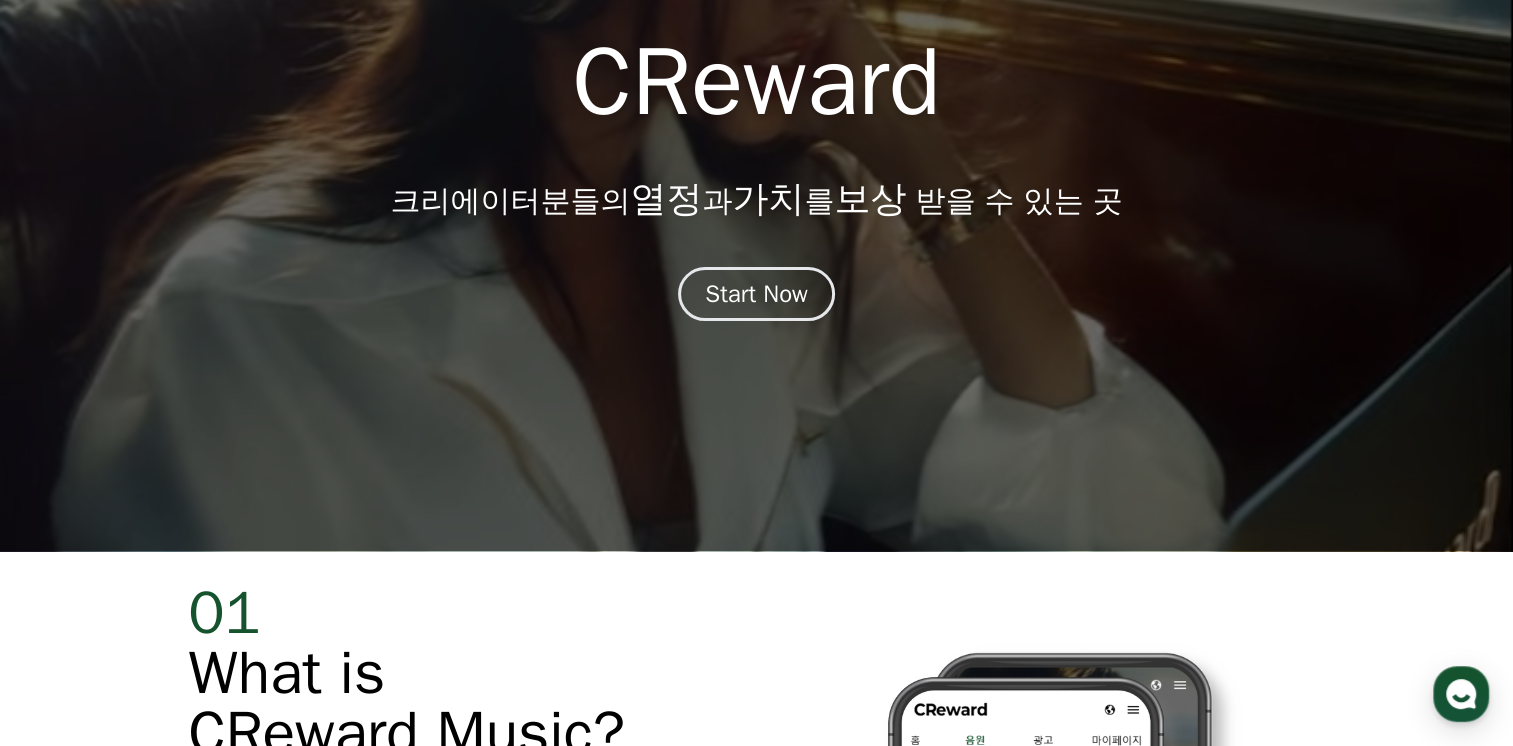 scroll, scrollTop: 0, scrollLeft: 0, axis: both 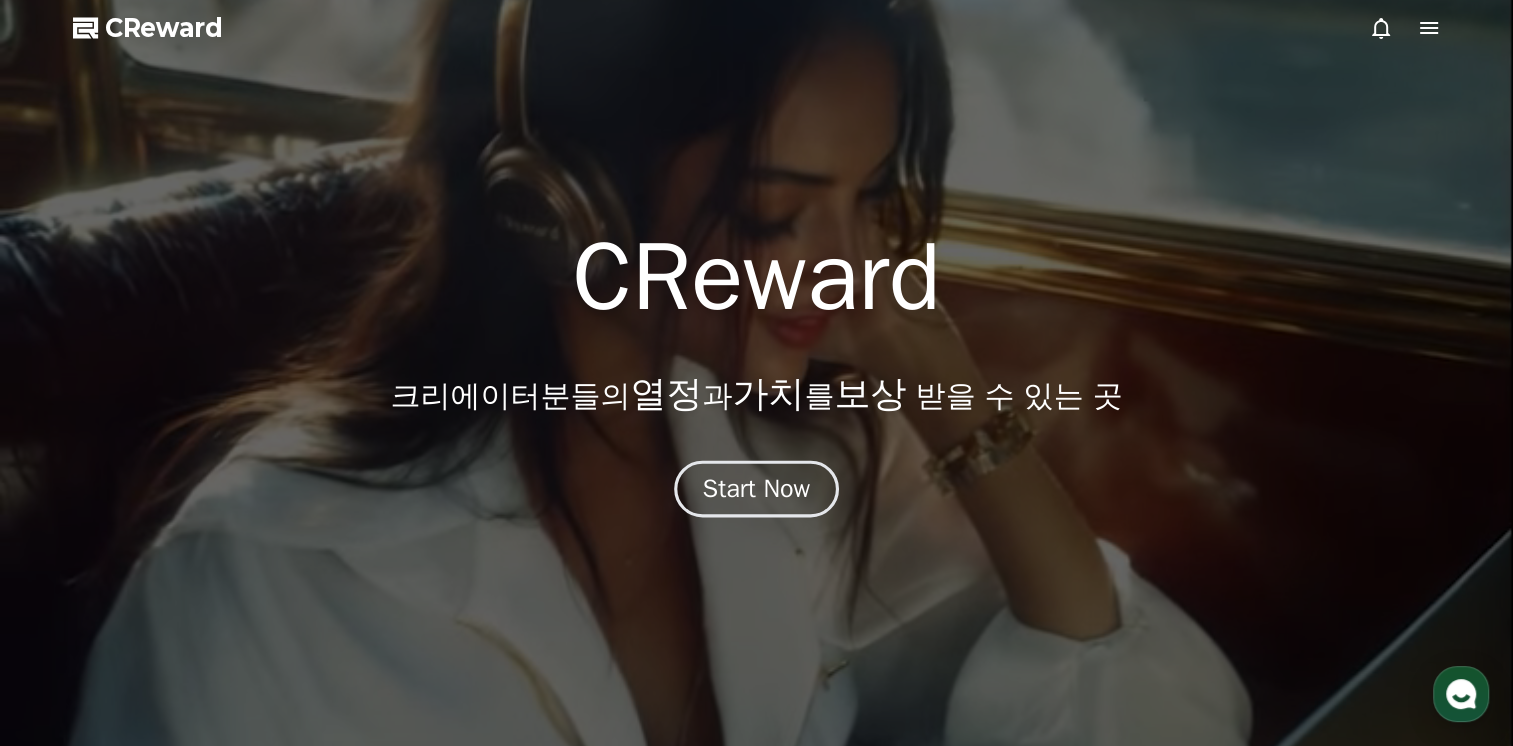 click on "Start Now" at bounding box center (757, 489) 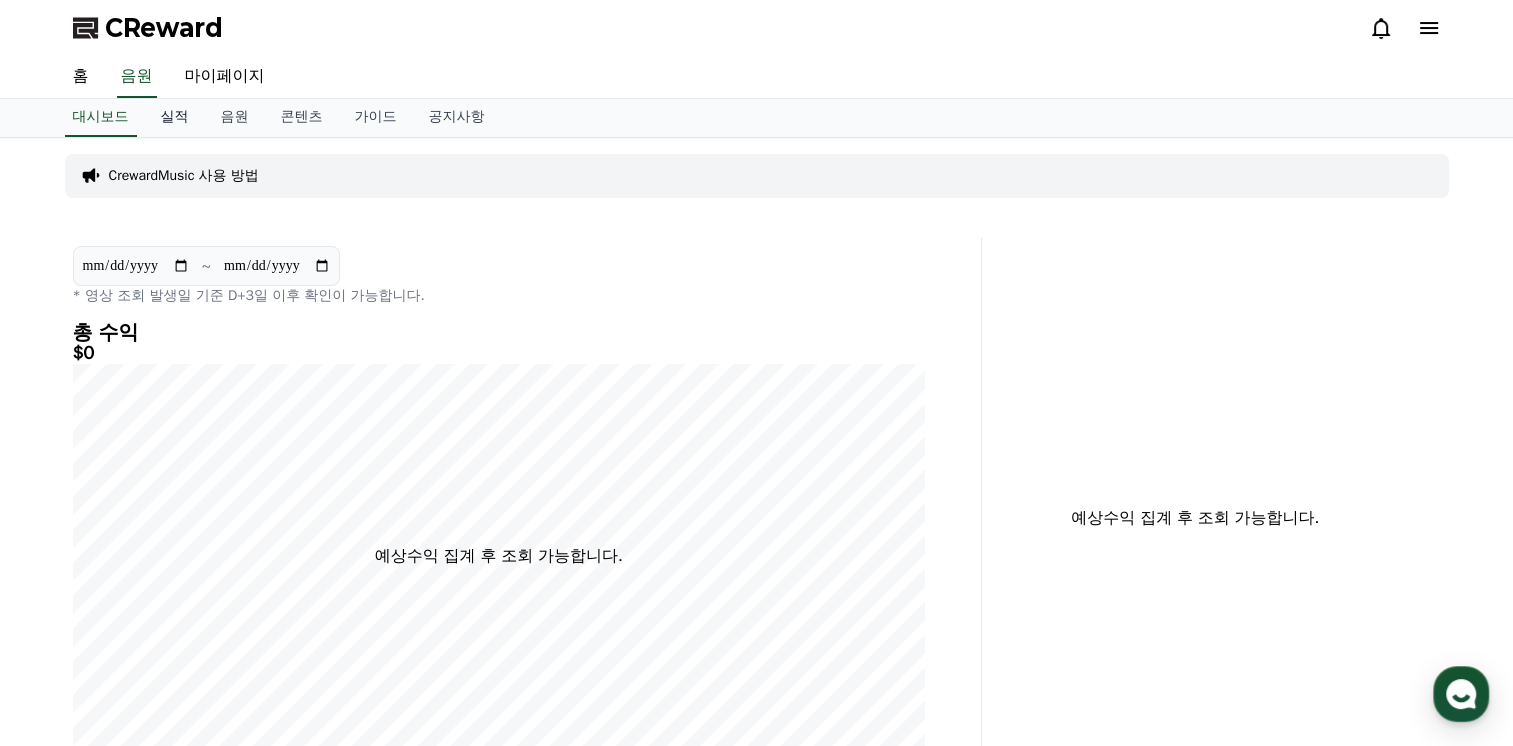 click on "실적" at bounding box center (175, 118) 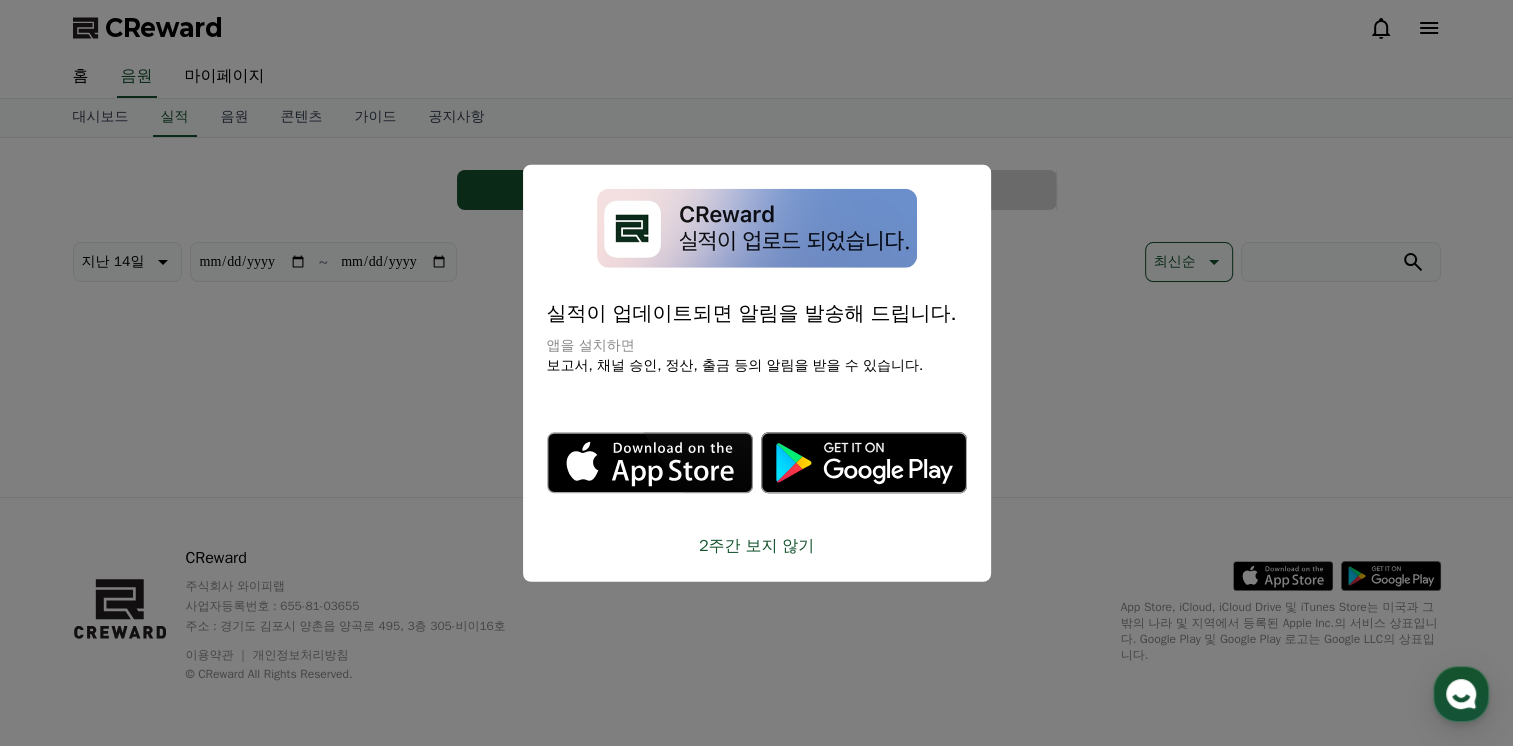 click at bounding box center [756, 373] 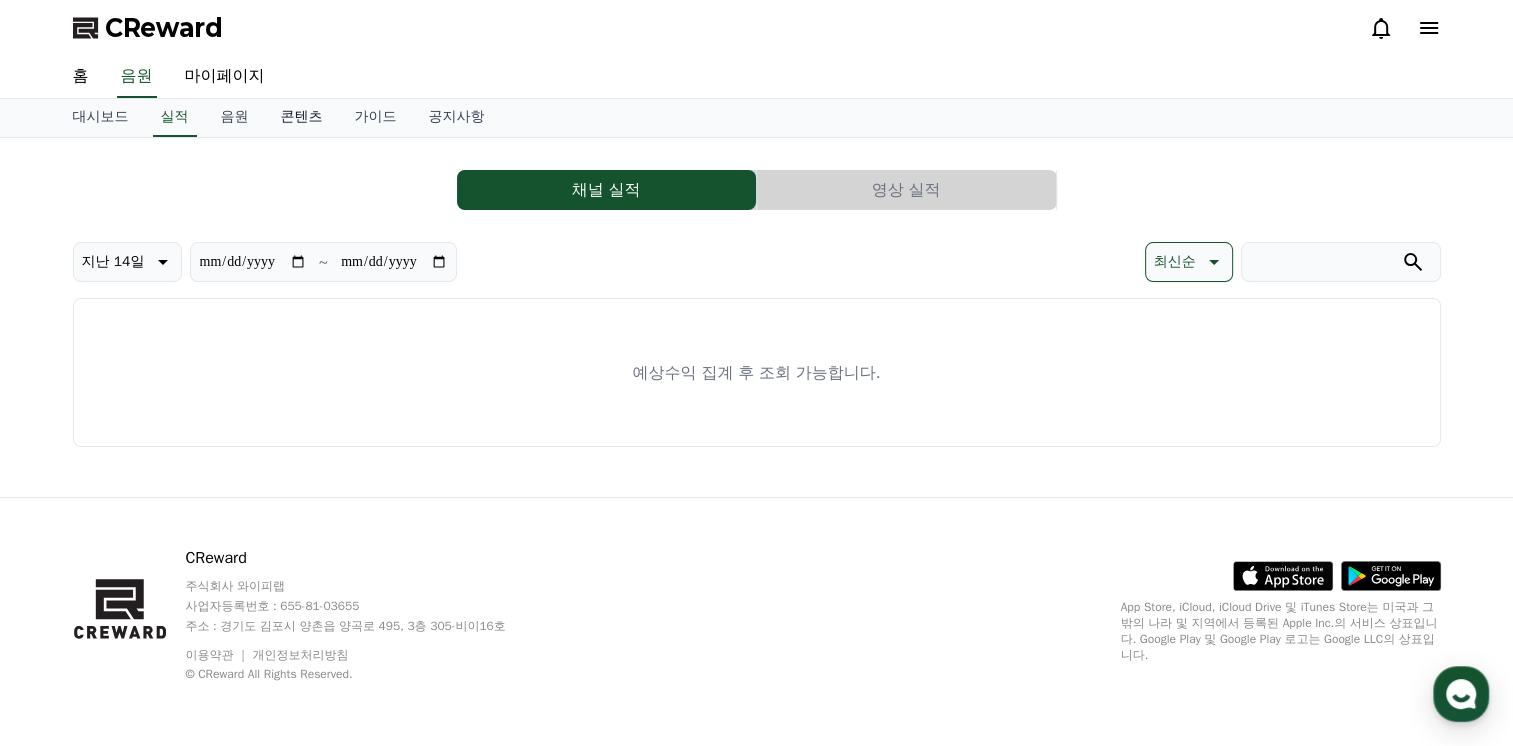 click on "콘텐츠" at bounding box center (302, 118) 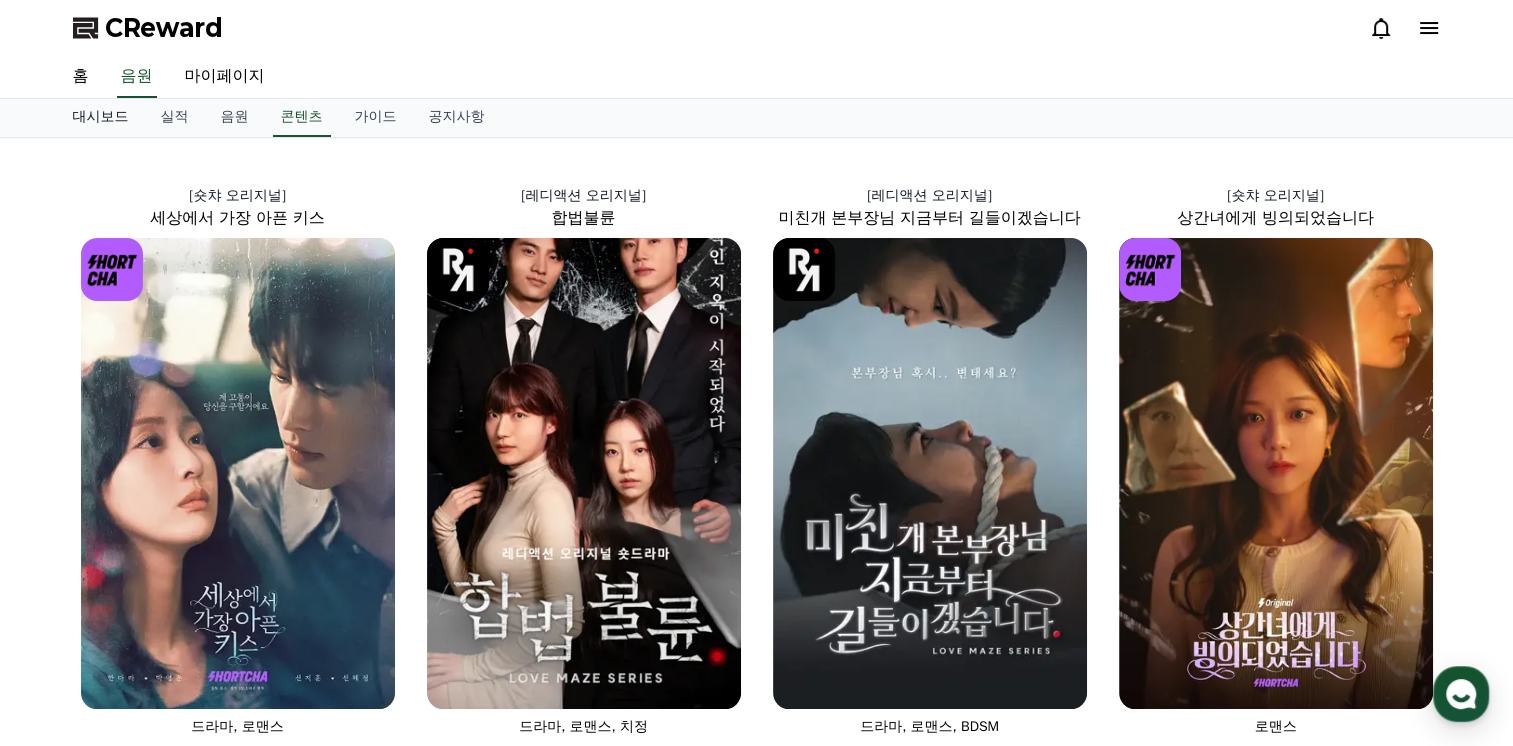 click on "대시보드" at bounding box center [101, 118] 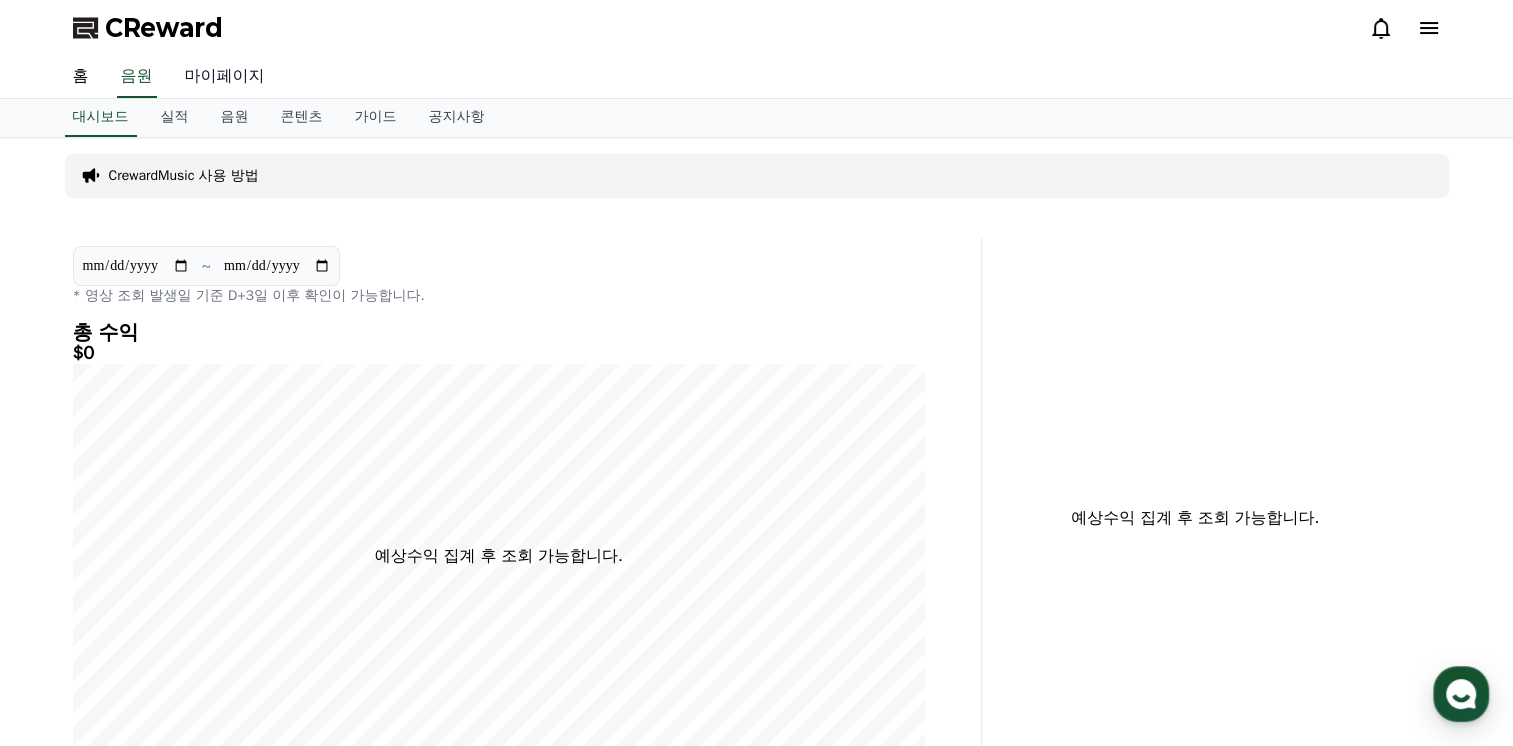 click on "마이페이지" at bounding box center [225, 77] 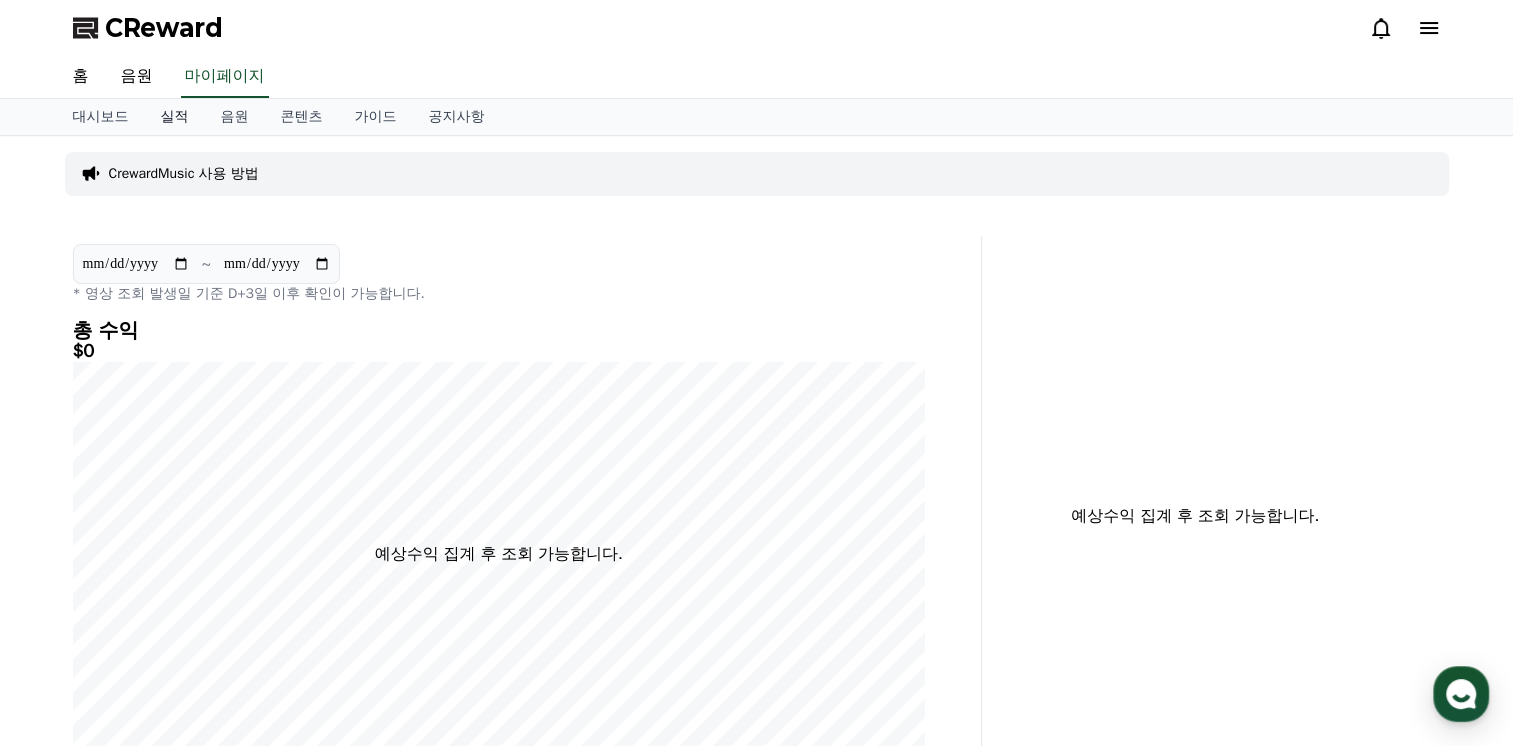 select on "**********" 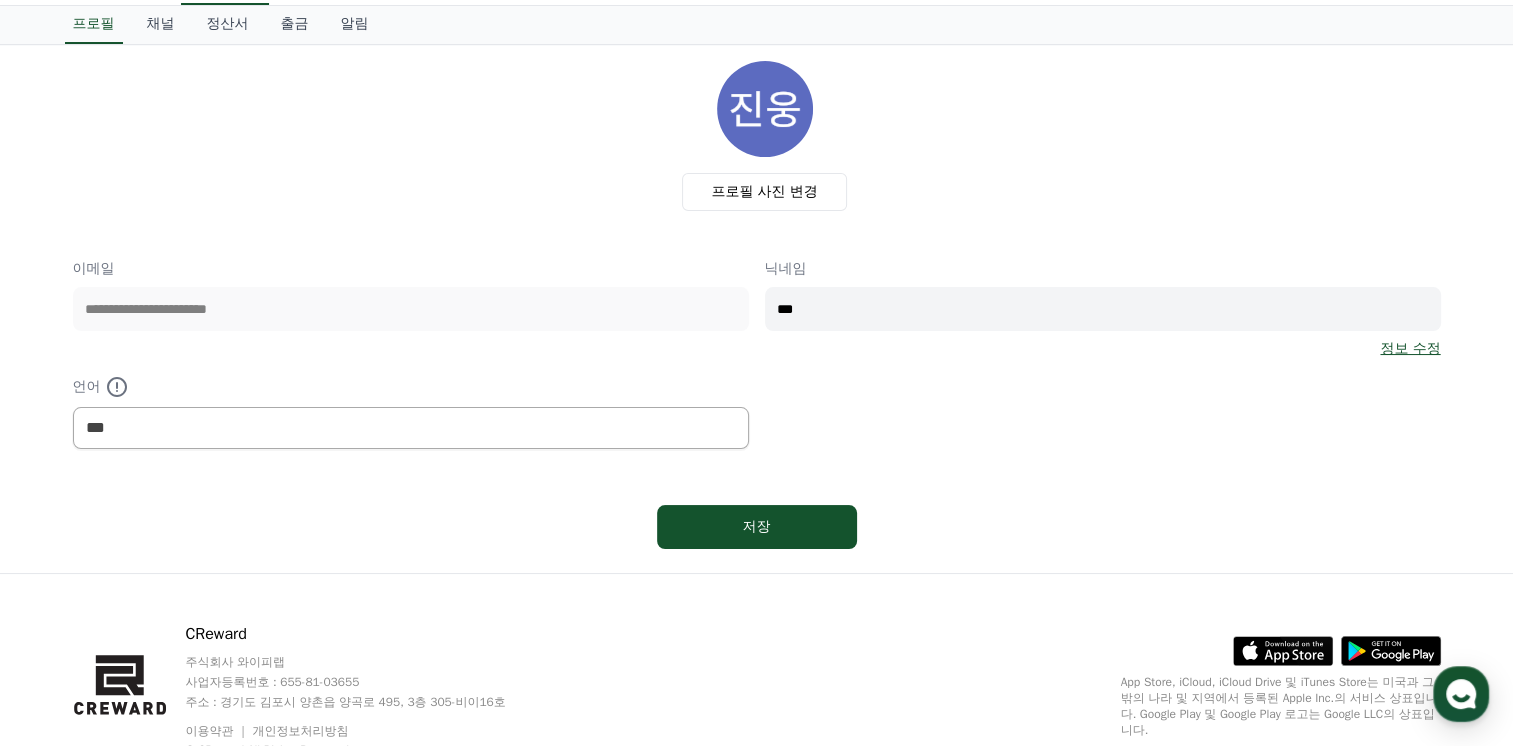 scroll, scrollTop: 0, scrollLeft: 0, axis: both 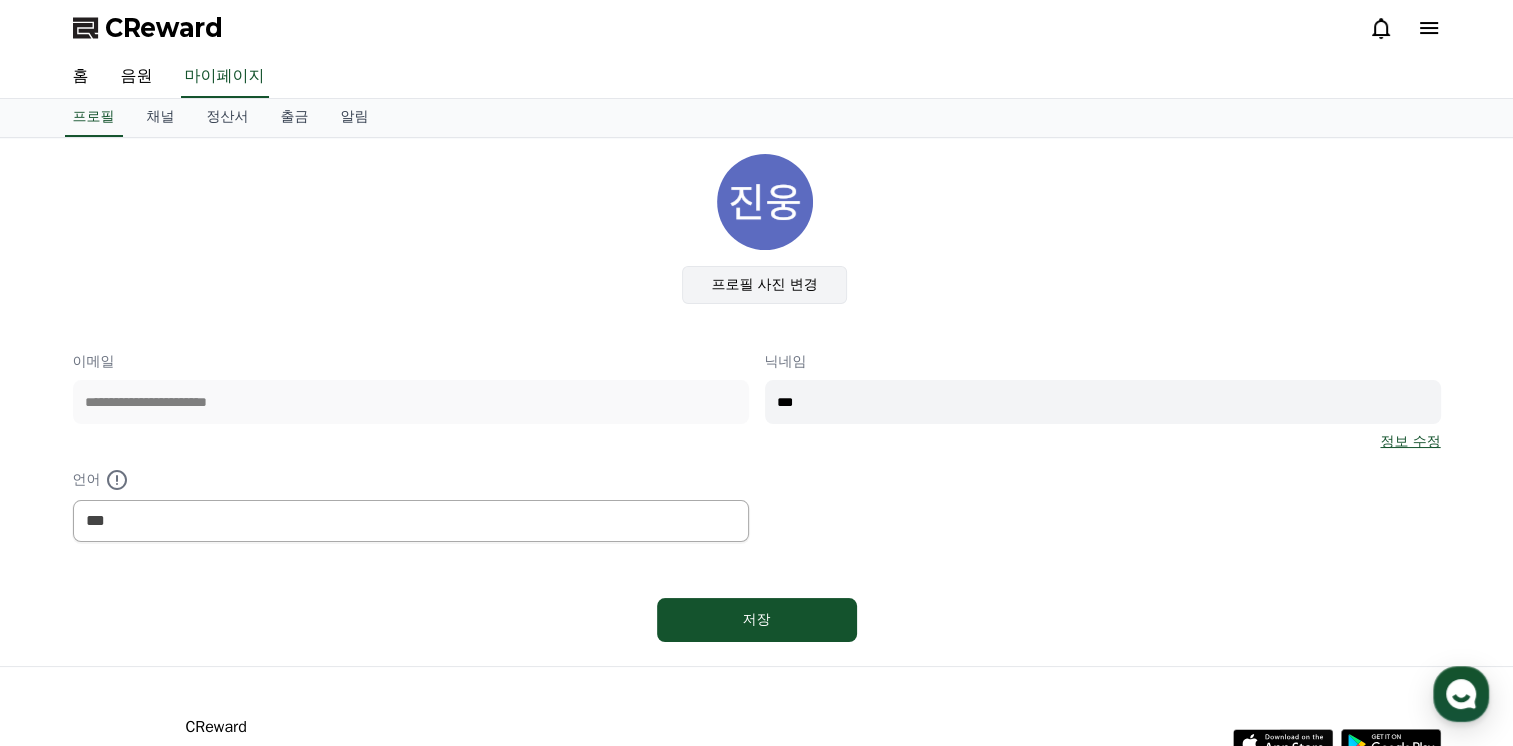 click on "프로필 사진 변경" 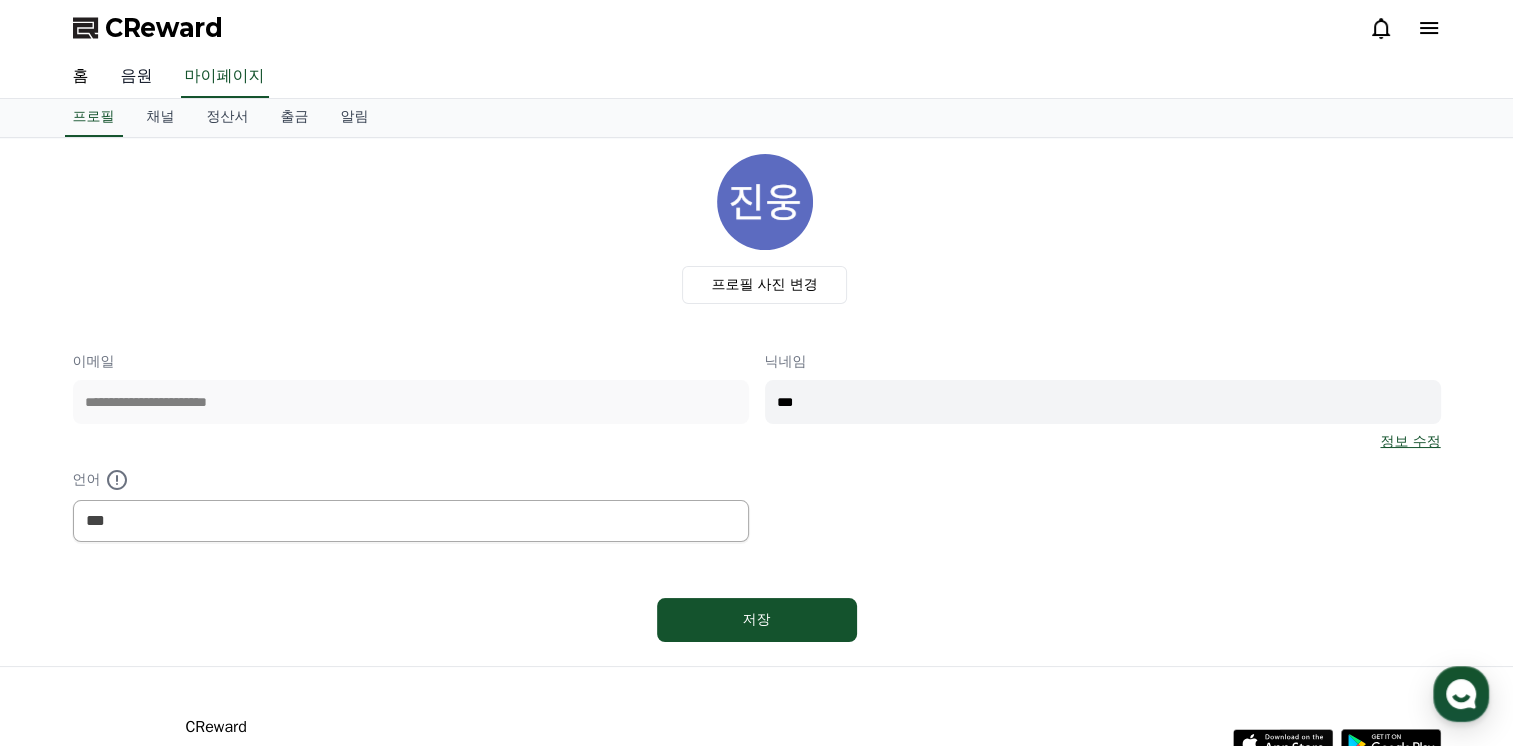 click on "음원" at bounding box center (137, 77) 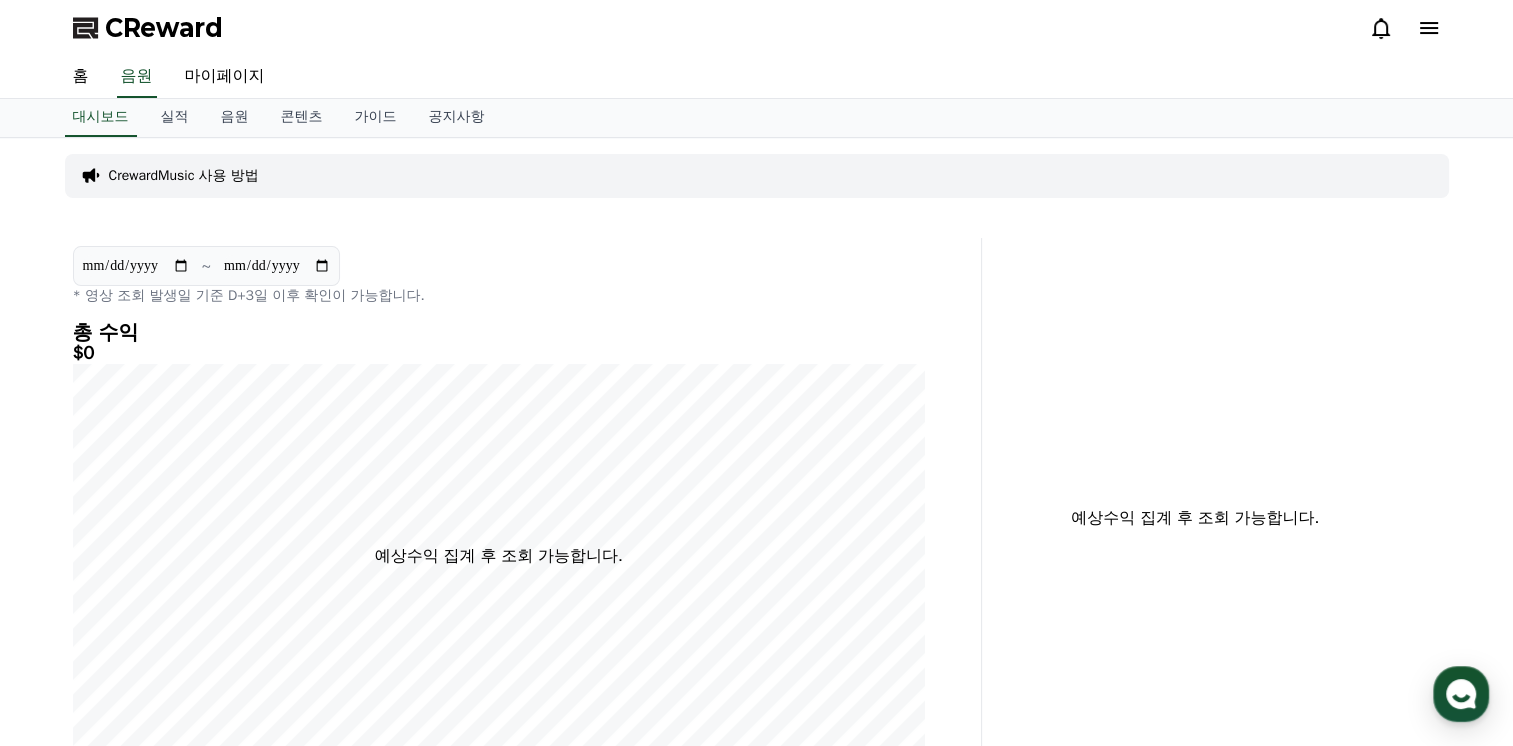click on "CrewardMusic 사용 방법" at bounding box center (184, 176) 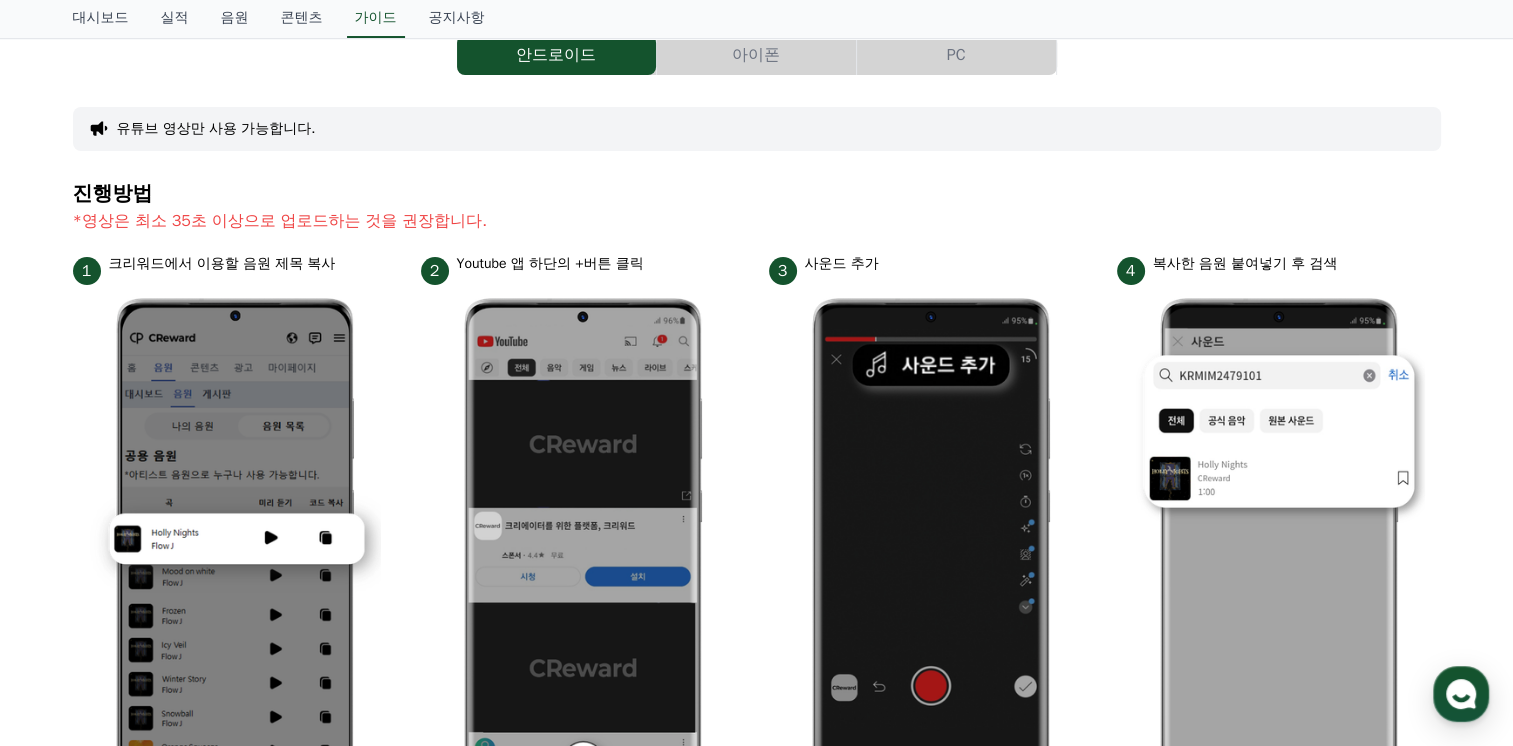 scroll, scrollTop: 100, scrollLeft: 0, axis: vertical 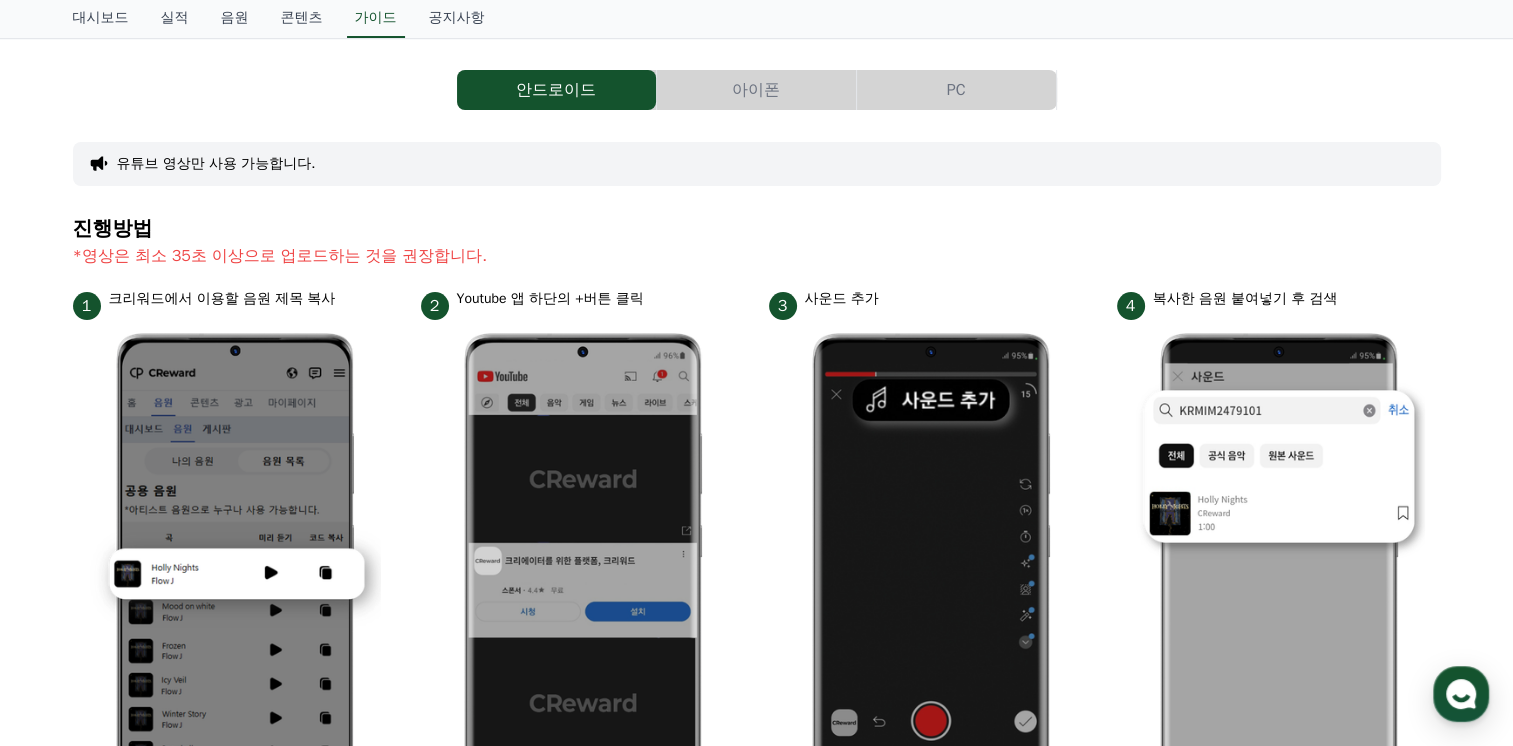 drag, startPoint x: 68, startPoint y: 260, endPoint x: 621, endPoint y: 242, distance: 553.29285 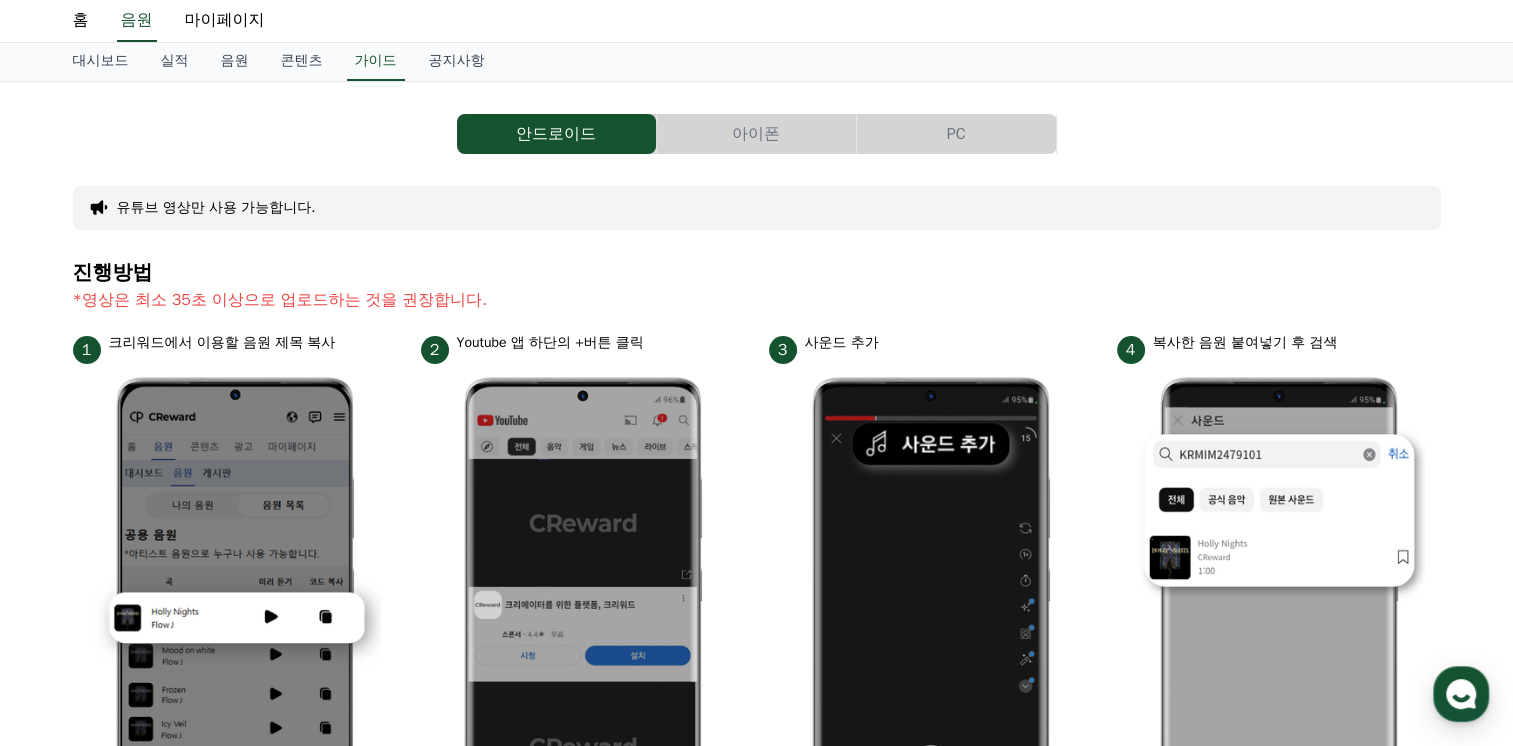 scroll, scrollTop: 0, scrollLeft: 0, axis: both 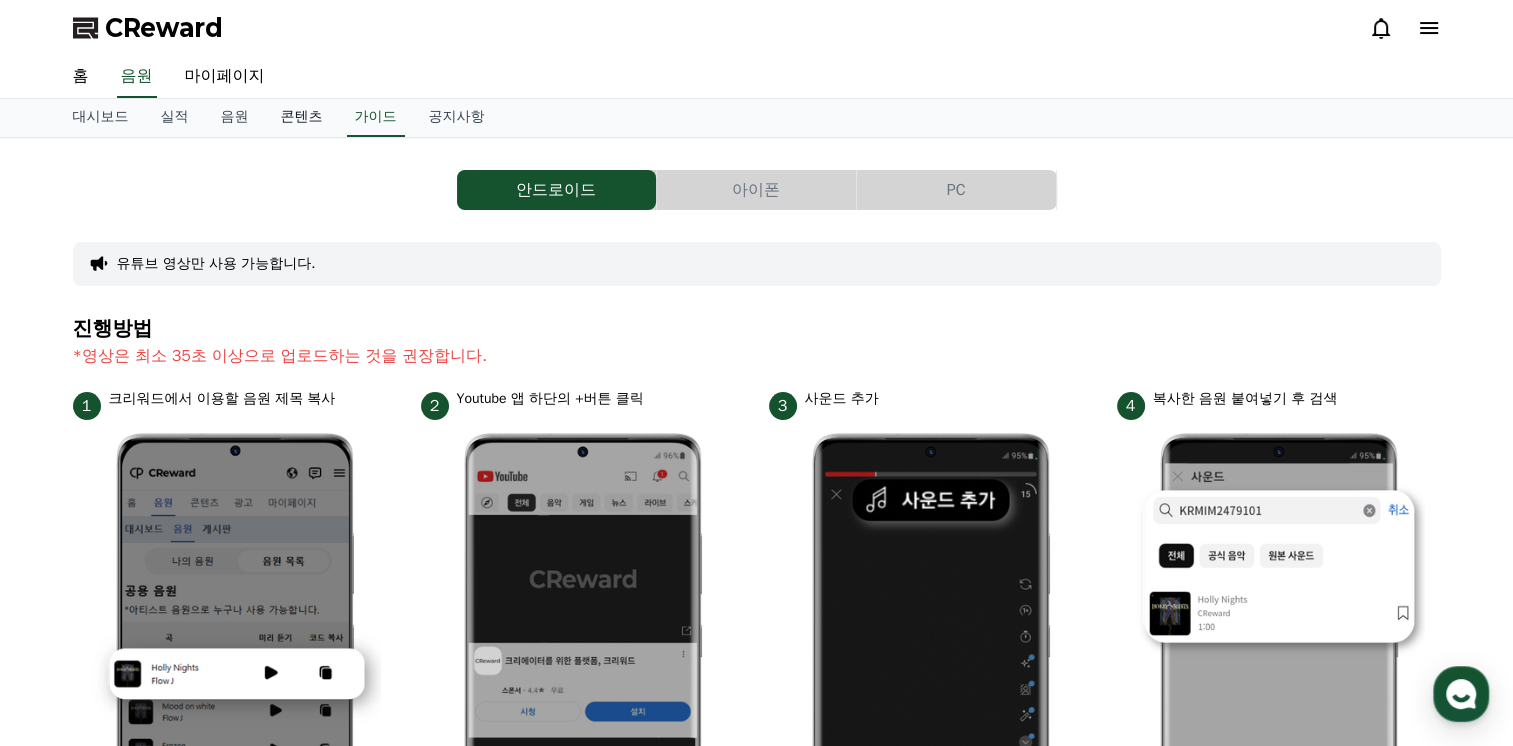 click on "콘텐츠" at bounding box center [302, 118] 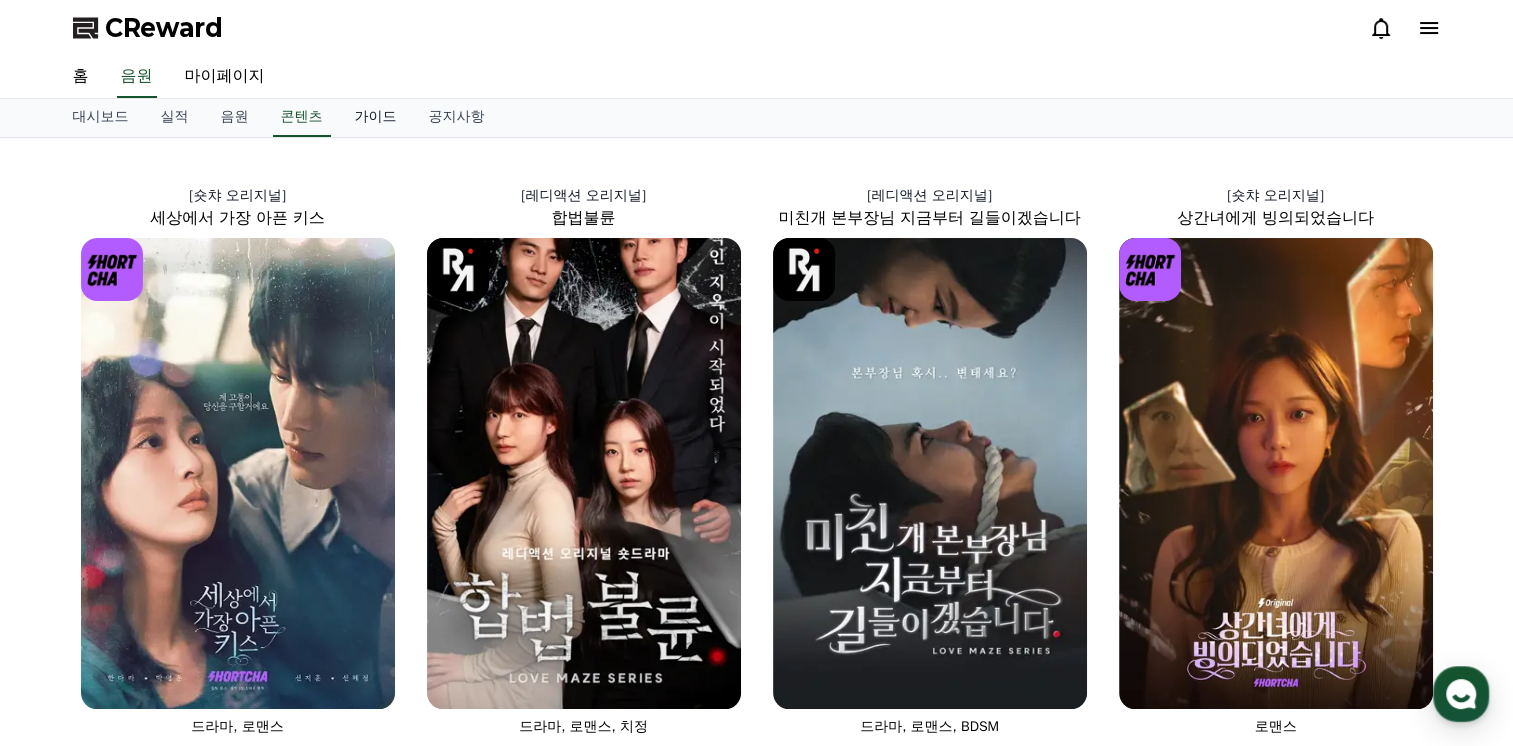 click on "가이드" at bounding box center [376, 118] 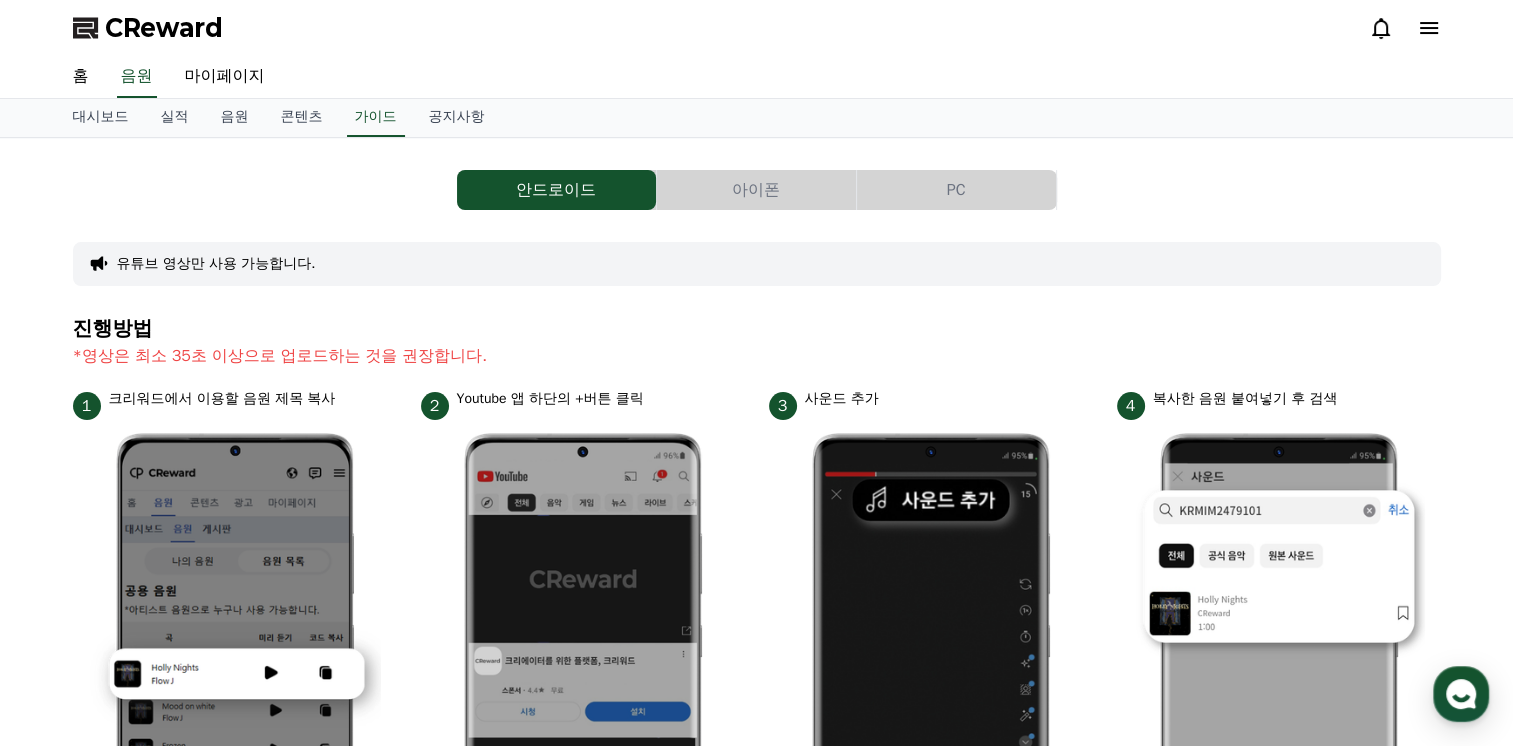 click on "아이폰" at bounding box center (756, 190) 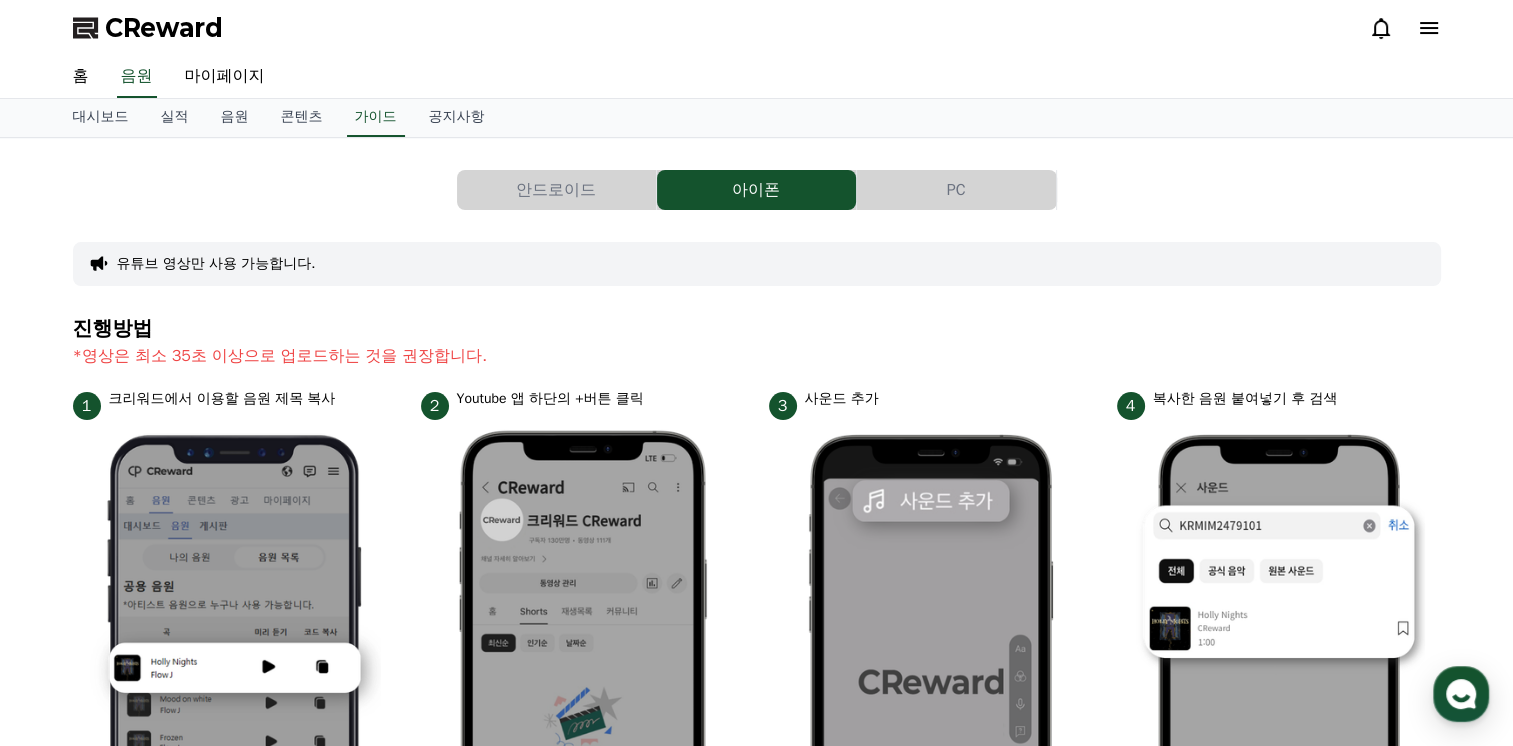 click on "안드로이드 아이폰 PC     유튜브 영상만 사용 가능합니다.   진행방법   *영상은 최소 35초 이상으로 업로드하는 것을 권장합니다.   1   크리워드에서 이용할 음원 제목 복사     2   Youtube 앱 하단의 +버튼 클릭     3   사운드 추가     4   복사한 음원 붙여넣기 후 검색     5   원하는 구간으로 이동한 뒤 완료 클릭     6   업로드할 영상 추가 후 우측 상단의 볼륨 탭 클릭     7   음원 볼륨  15% 이상으로 설정.   15% 미만일 경우 수익 측정 불가     8   세부정보 작성 후 업로드" at bounding box center (757, 843) 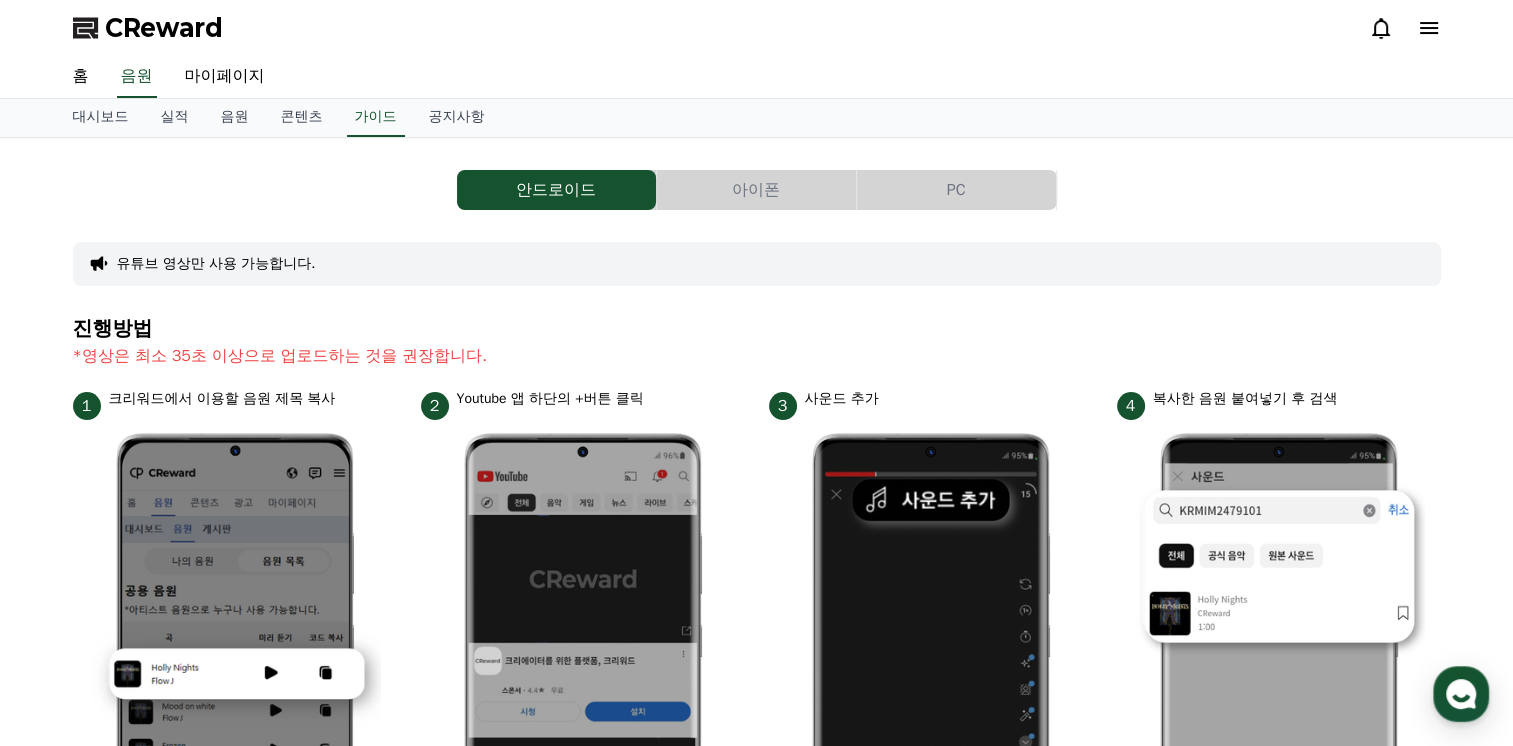 click on "PC" at bounding box center [956, 190] 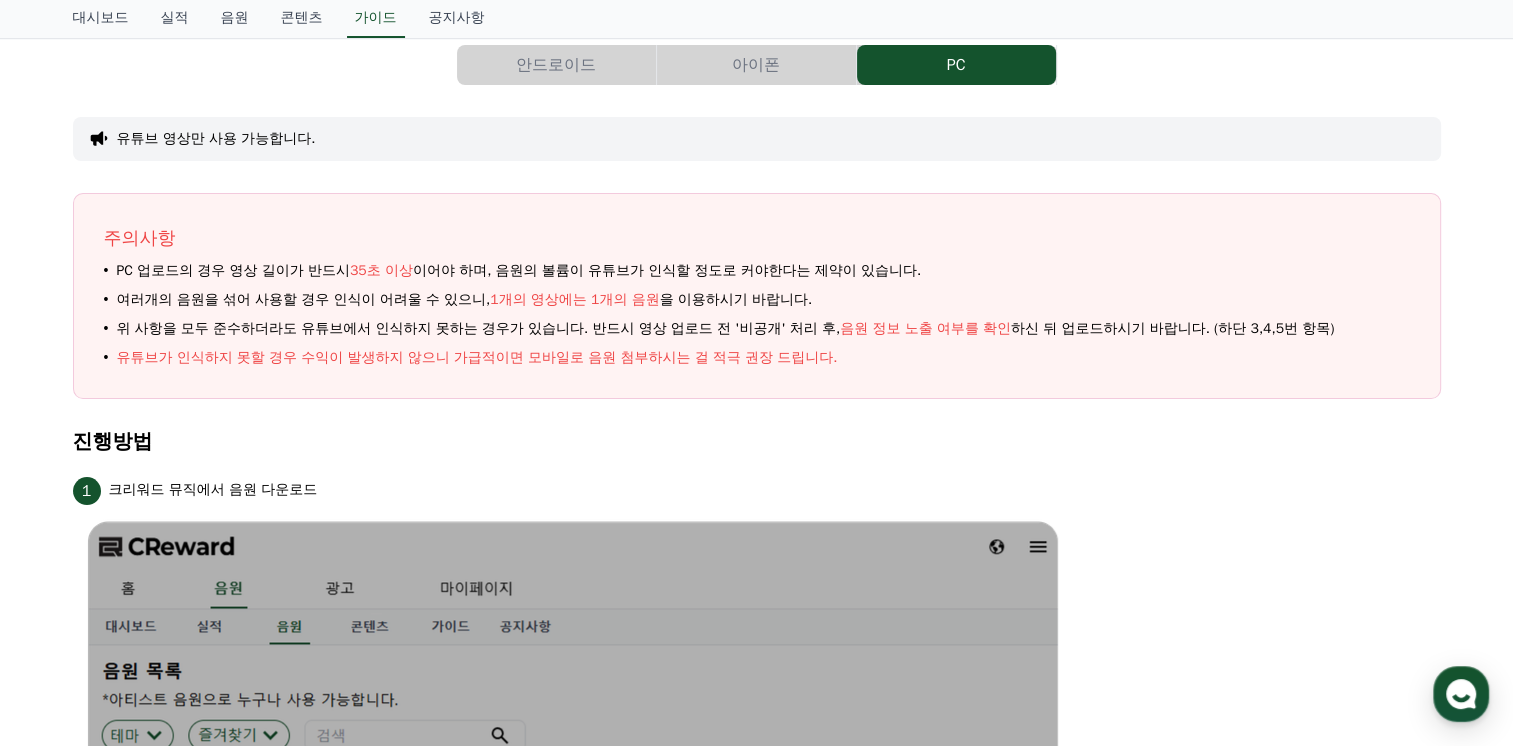 scroll, scrollTop: 0, scrollLeft: 0, axis: both 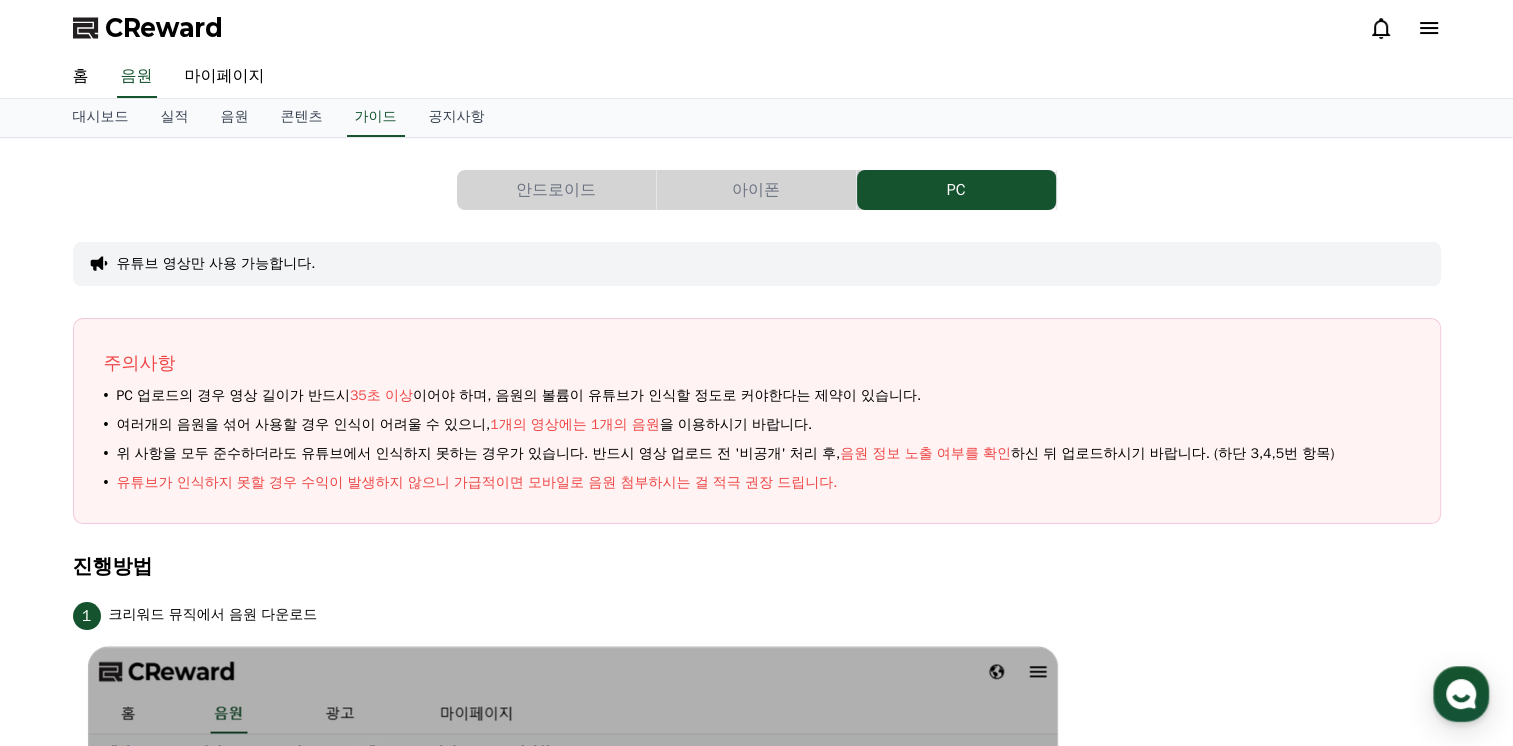click on "아이폰" at bounding box center [756, 190] 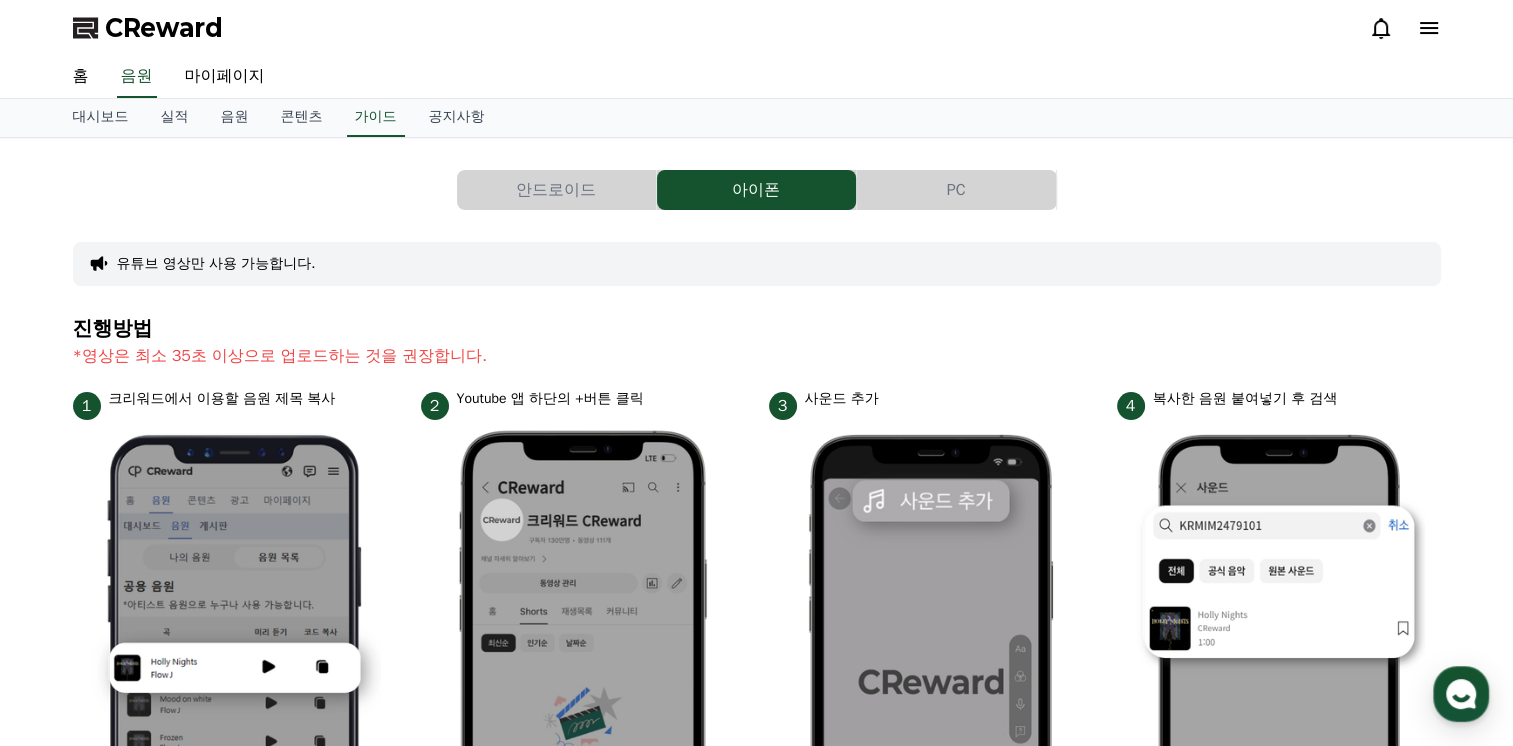 click on "안드로이드" at bounding box center [556, 190] 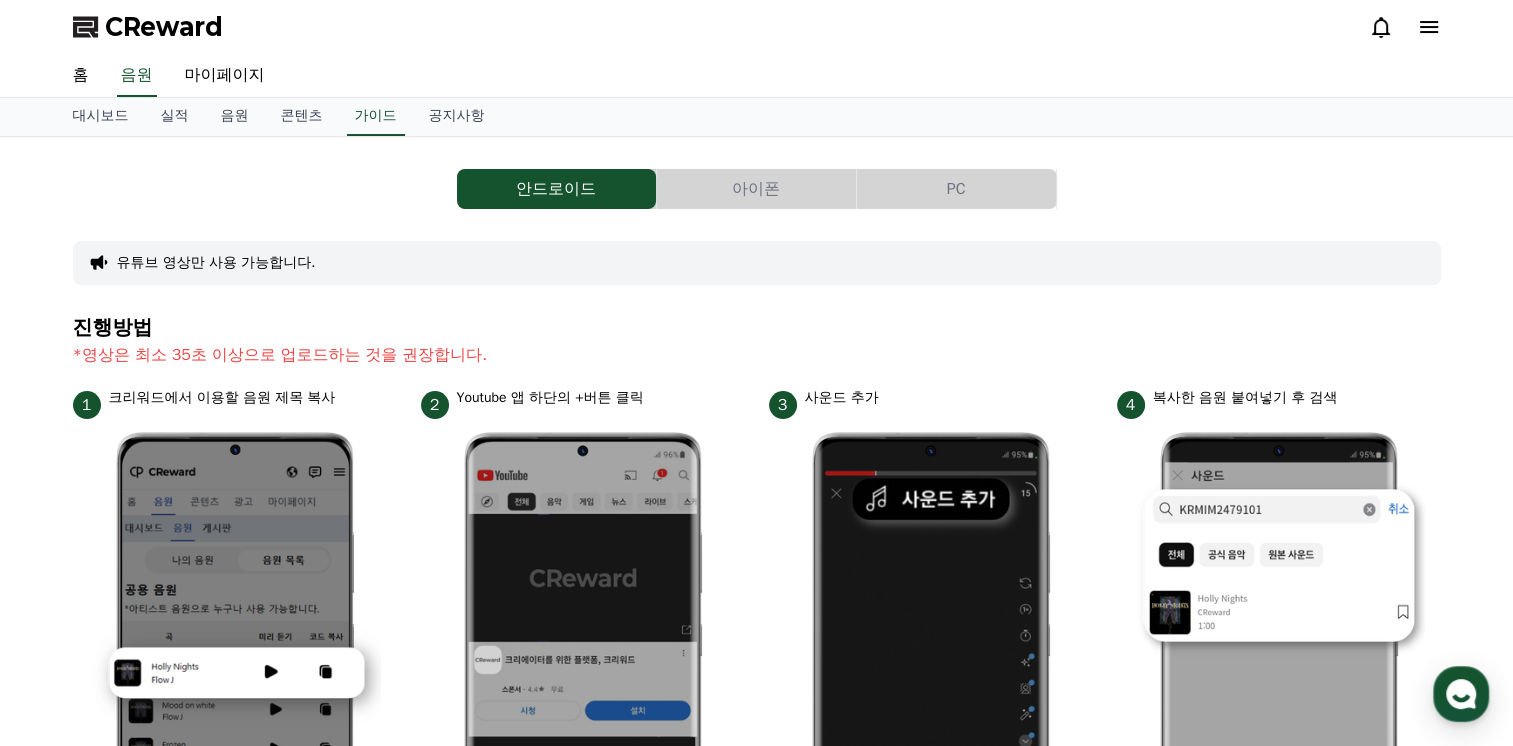 scroll, scrollTop: 0, scrollLeft: 0, axis: both 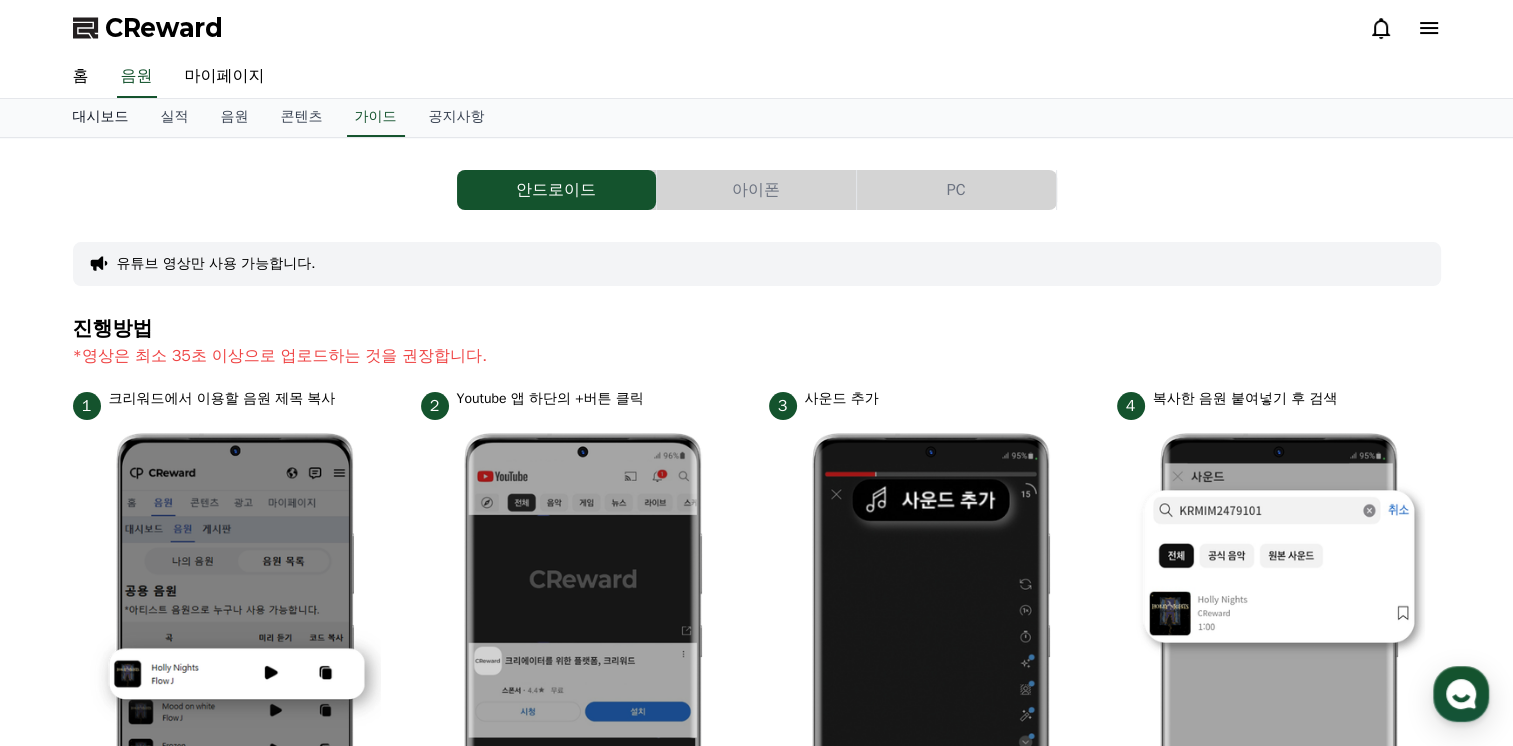 click on "대시보드" at bounding box center (101, 118) 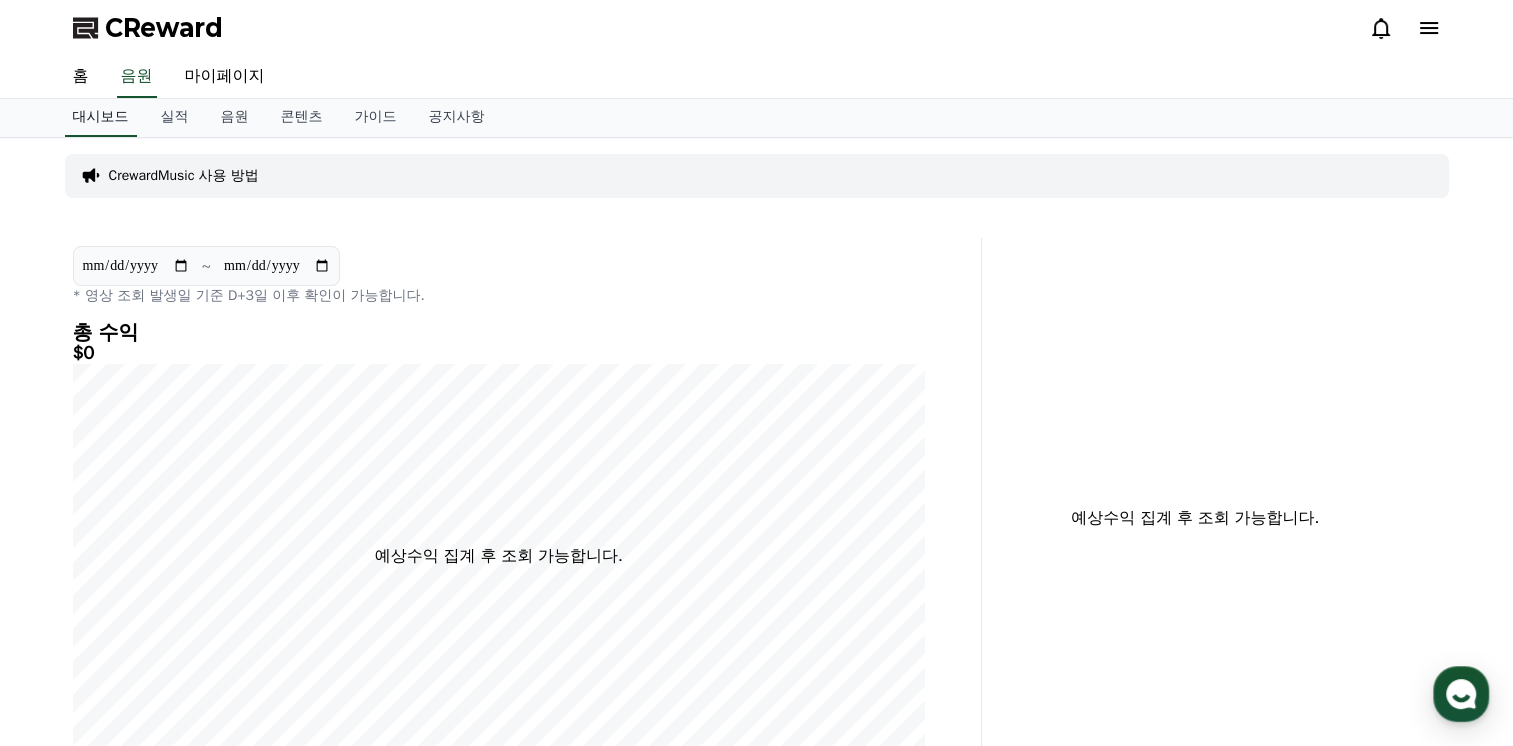 click on "홈" at bounding box center (81, 77) 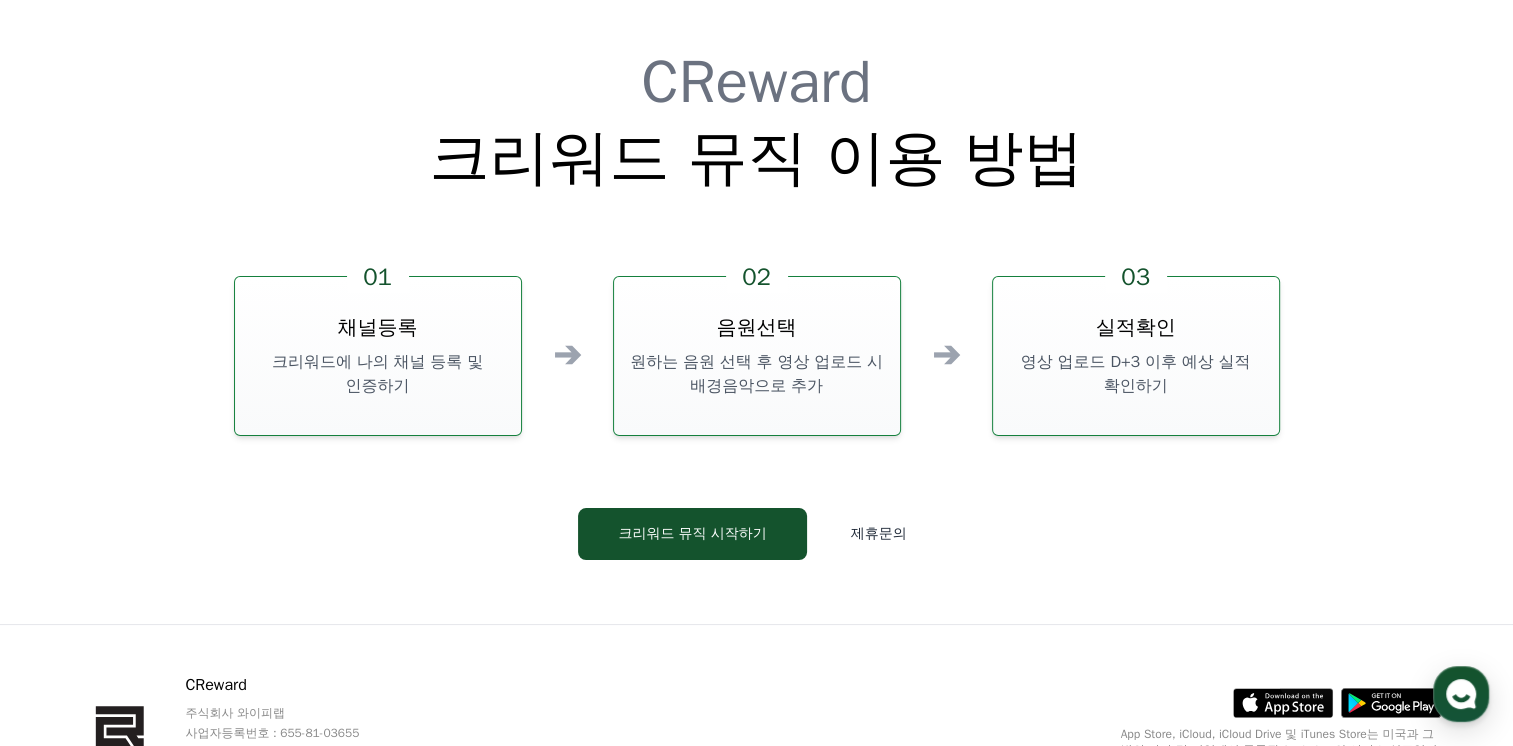 scroll, scrollTop: 5418, scrollLeft: 0, axis: vertical 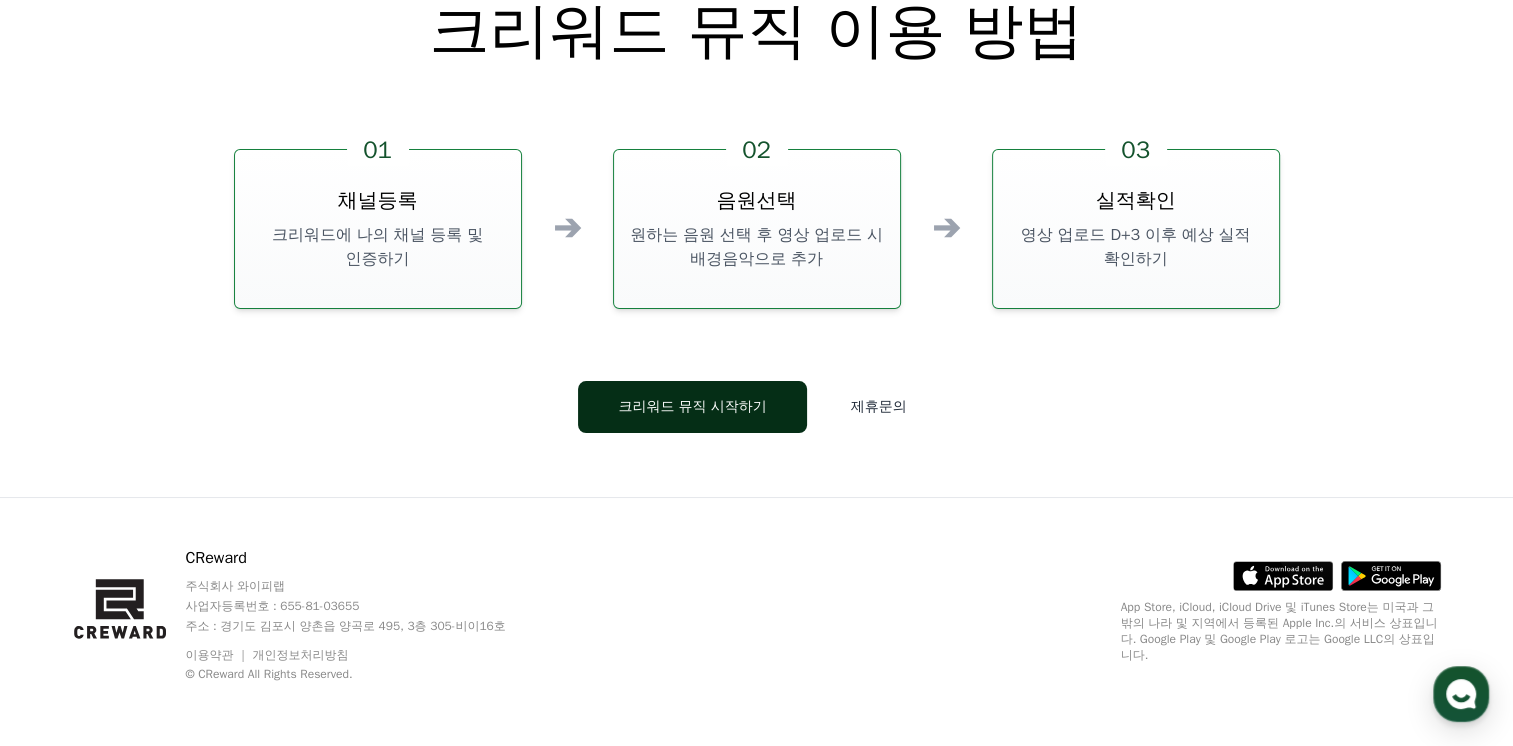 click on "크리워드 뮤직 시작하기" at bounding box center [692, 407] 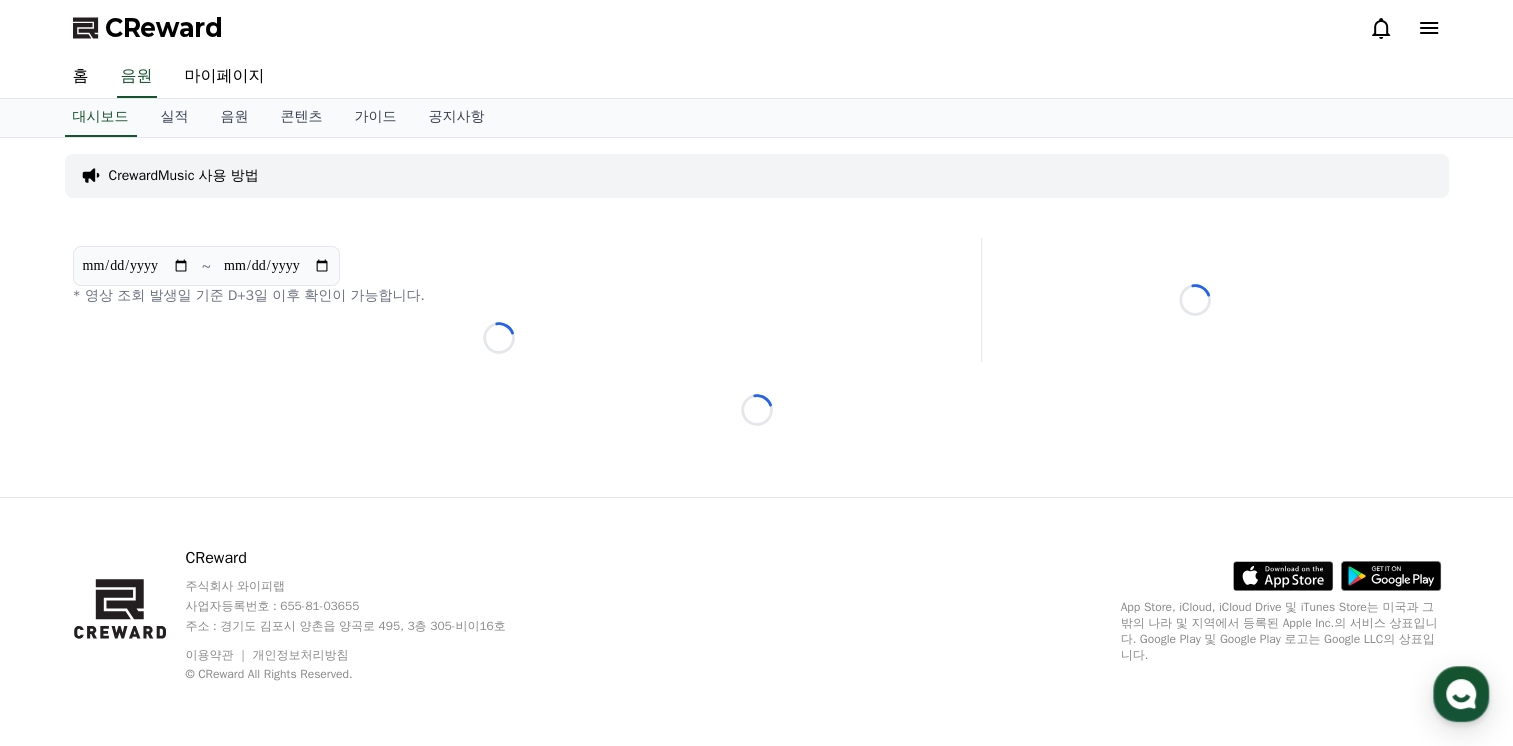 scroll, scrollTop: 0, scrollLeft: 0, axis: both 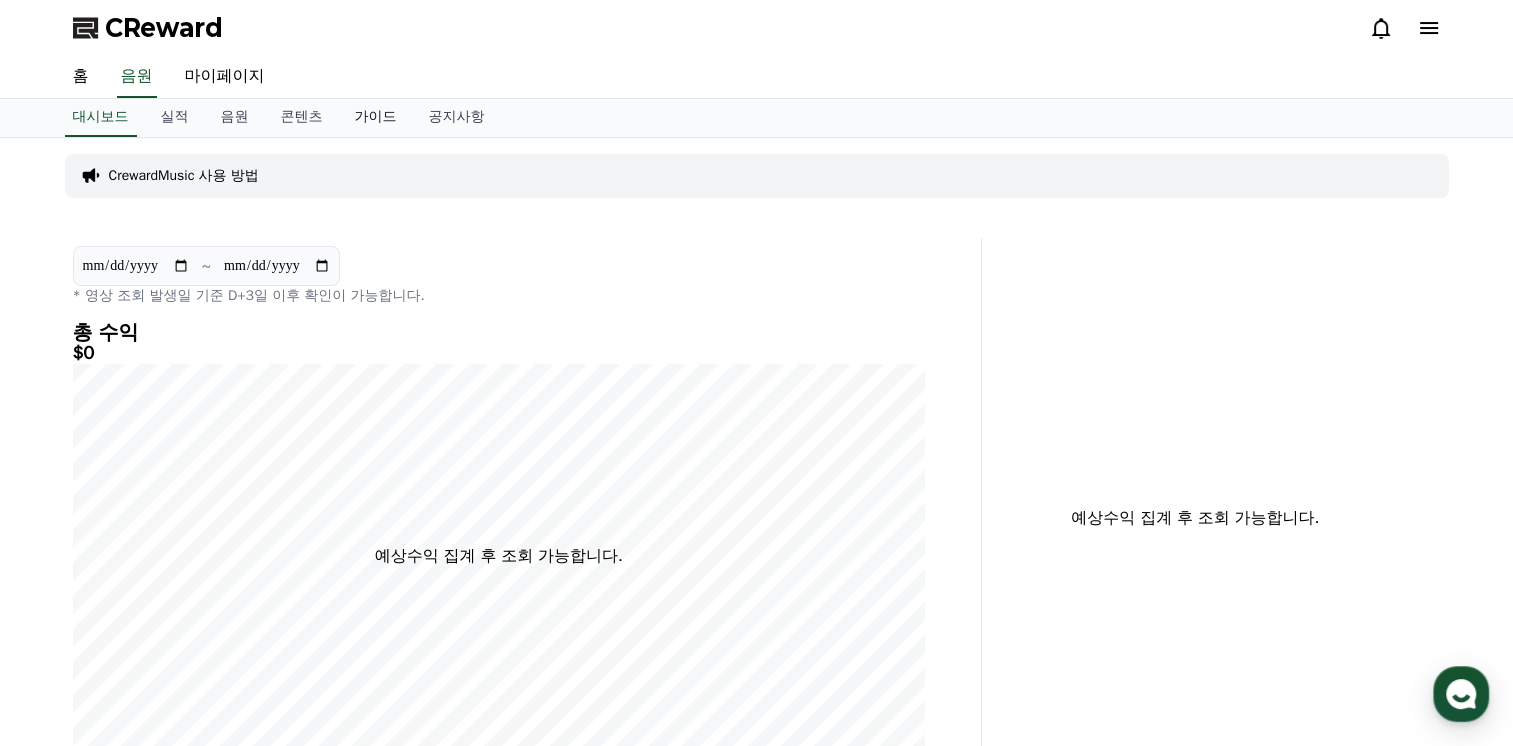 click on "가이드" at bounding box center [376, 118] 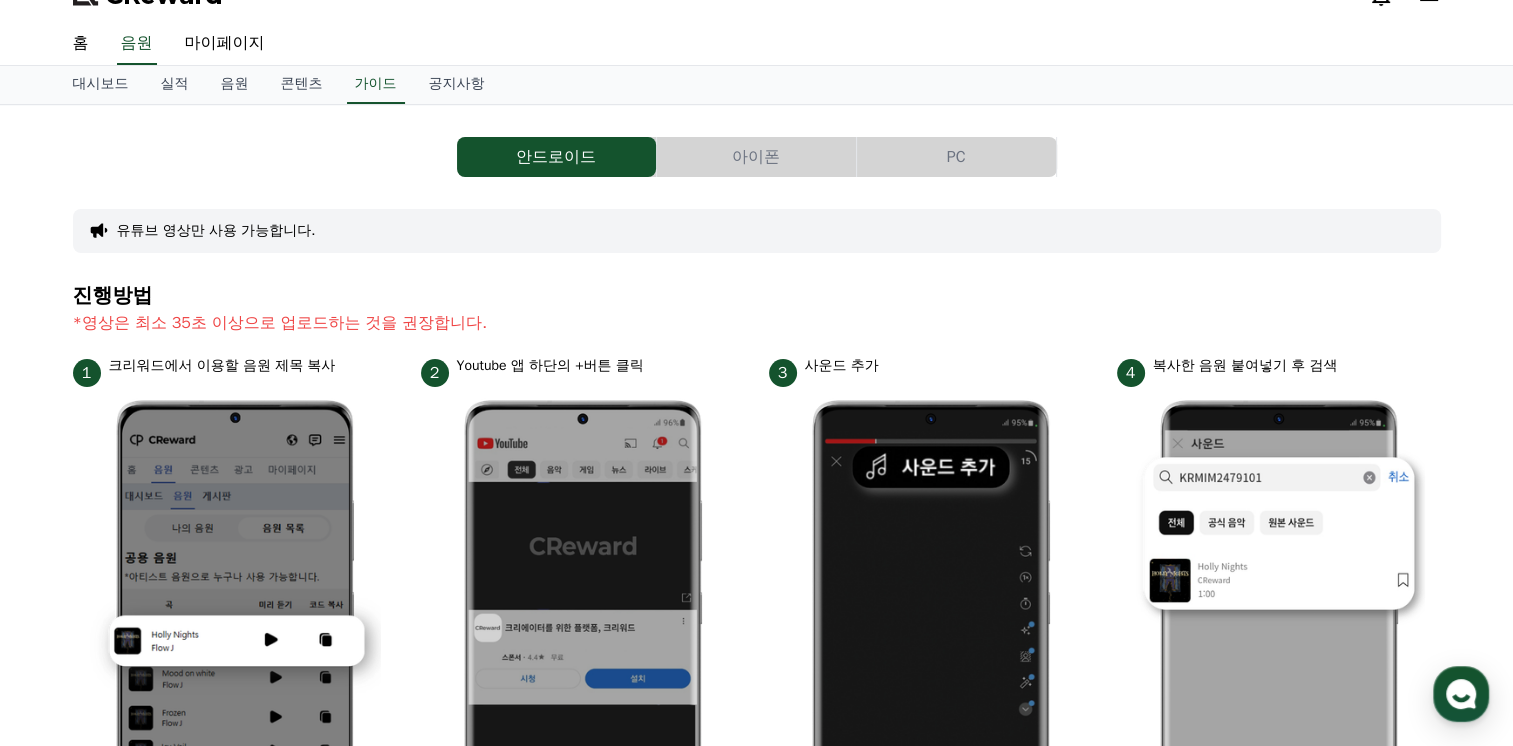 scroll, scrollTop: 0, scrollLeft: 0, axis: both 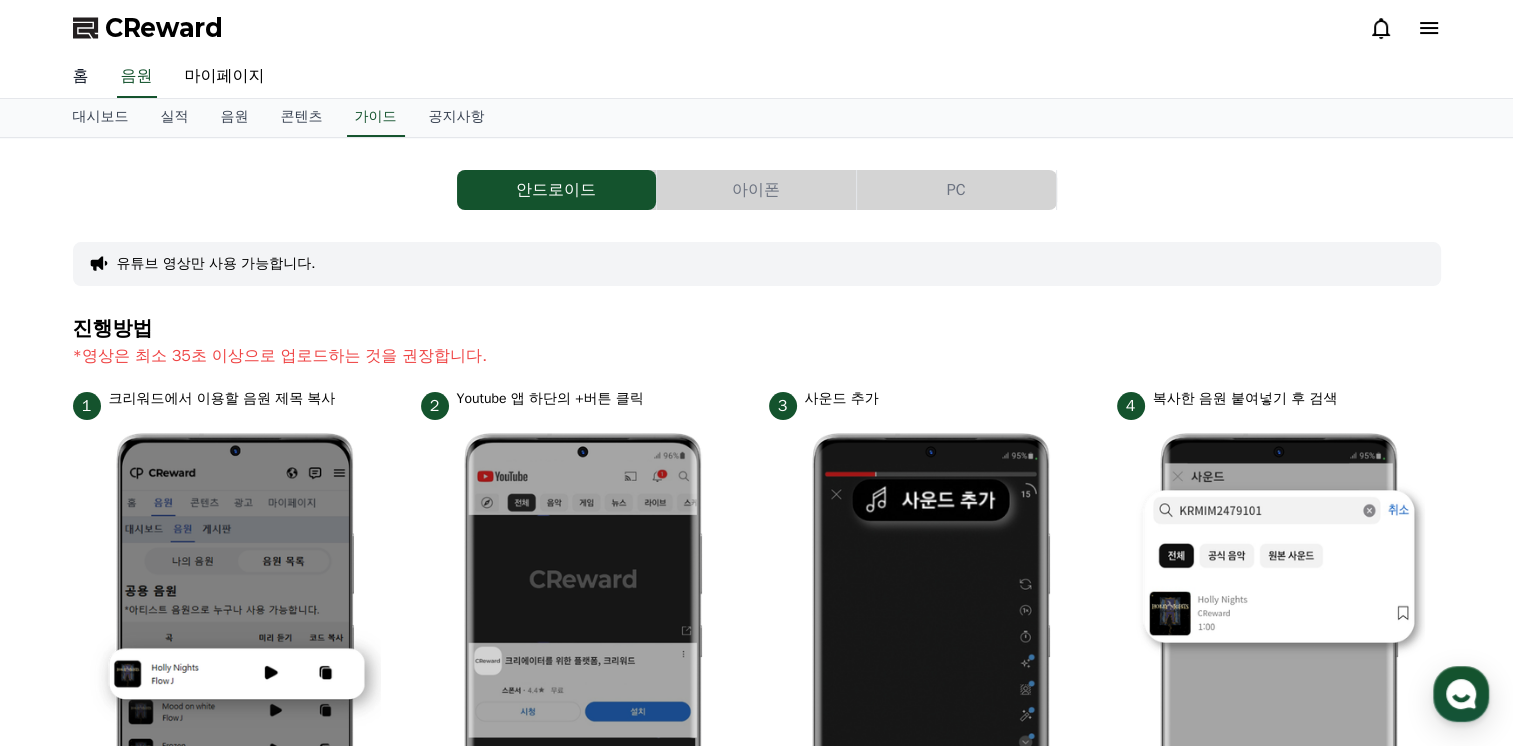 click on "홈" at bounding box center (81, 77) 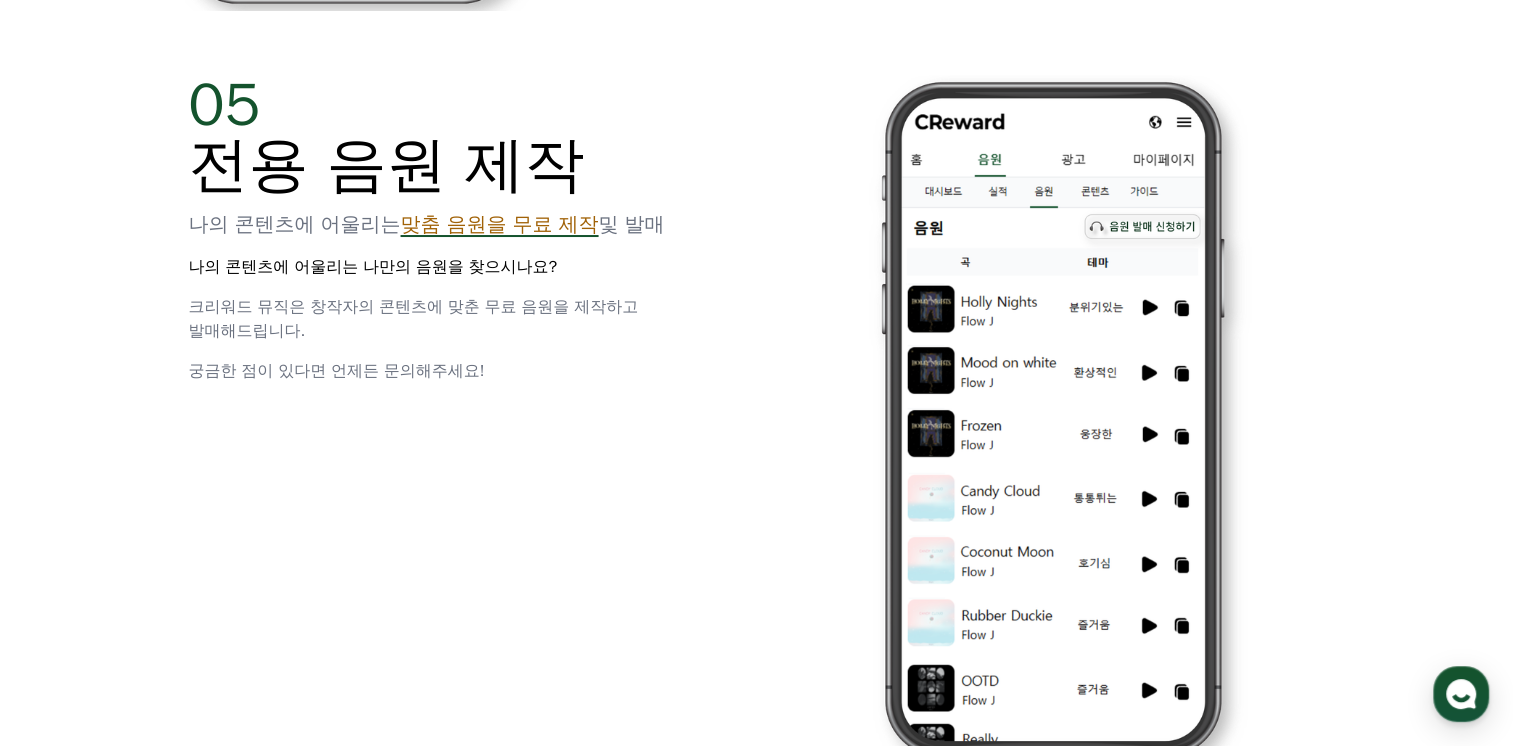scroll, scrollTop: 4600, scrollLeft: 0, axis: vertical 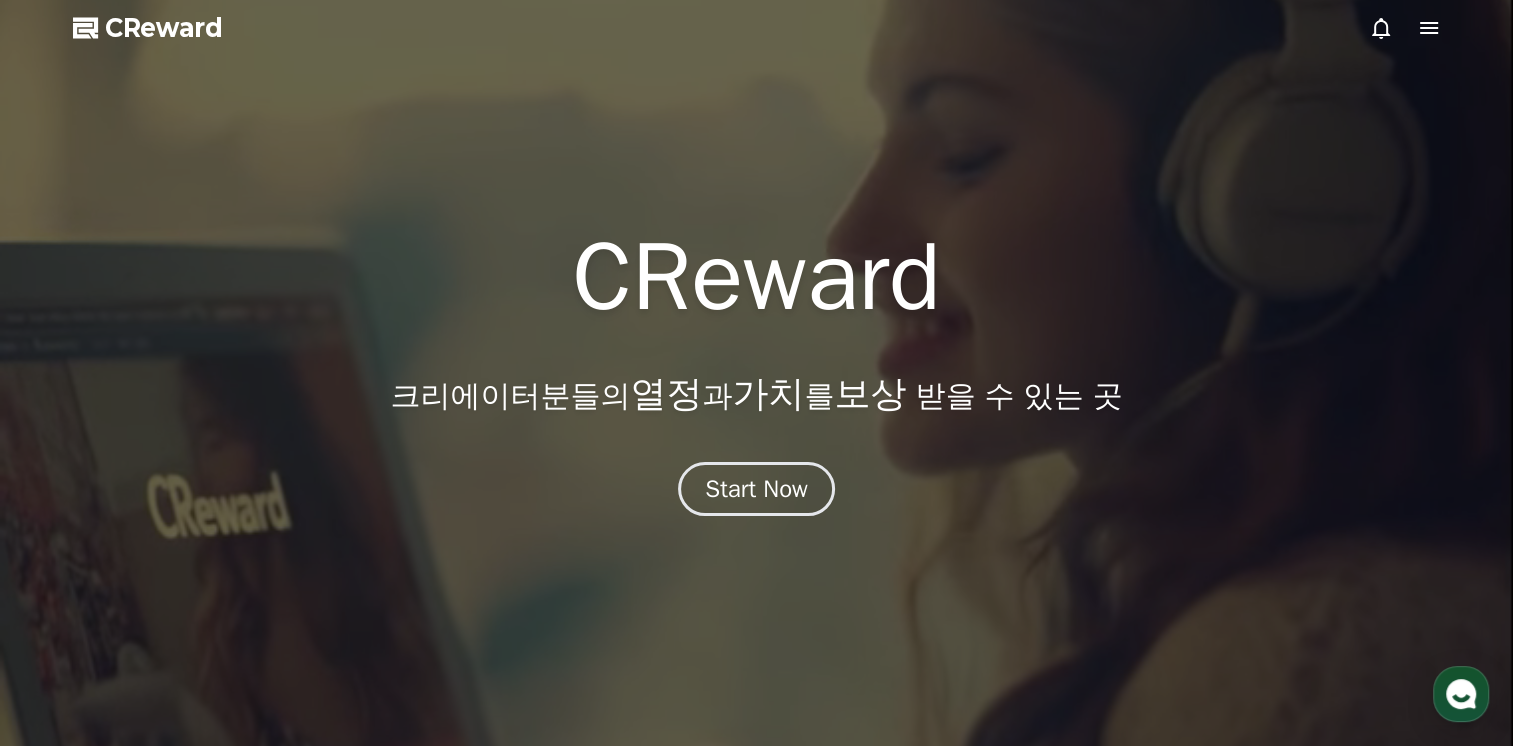 click 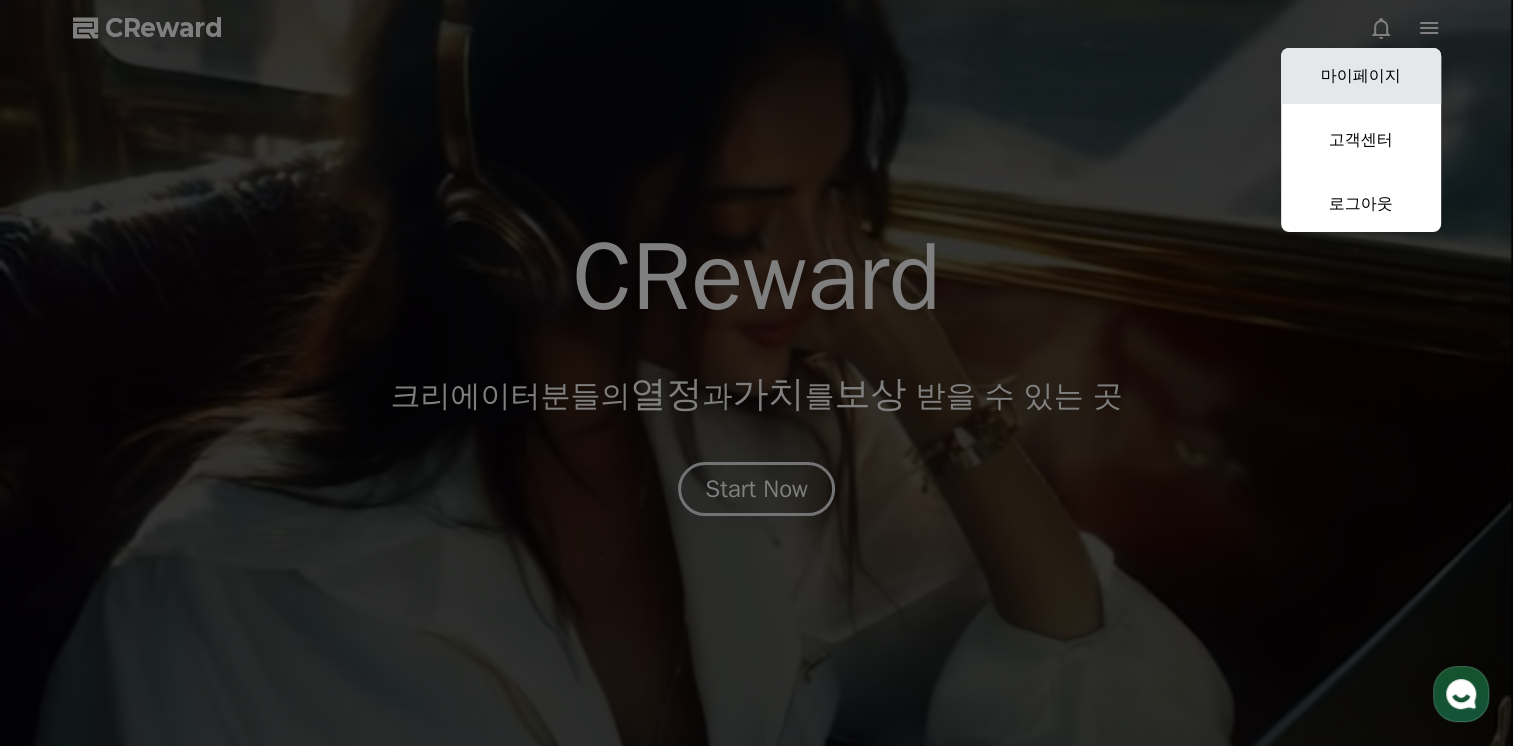 click on "마이페이지" at bounding box center (1361, 76) 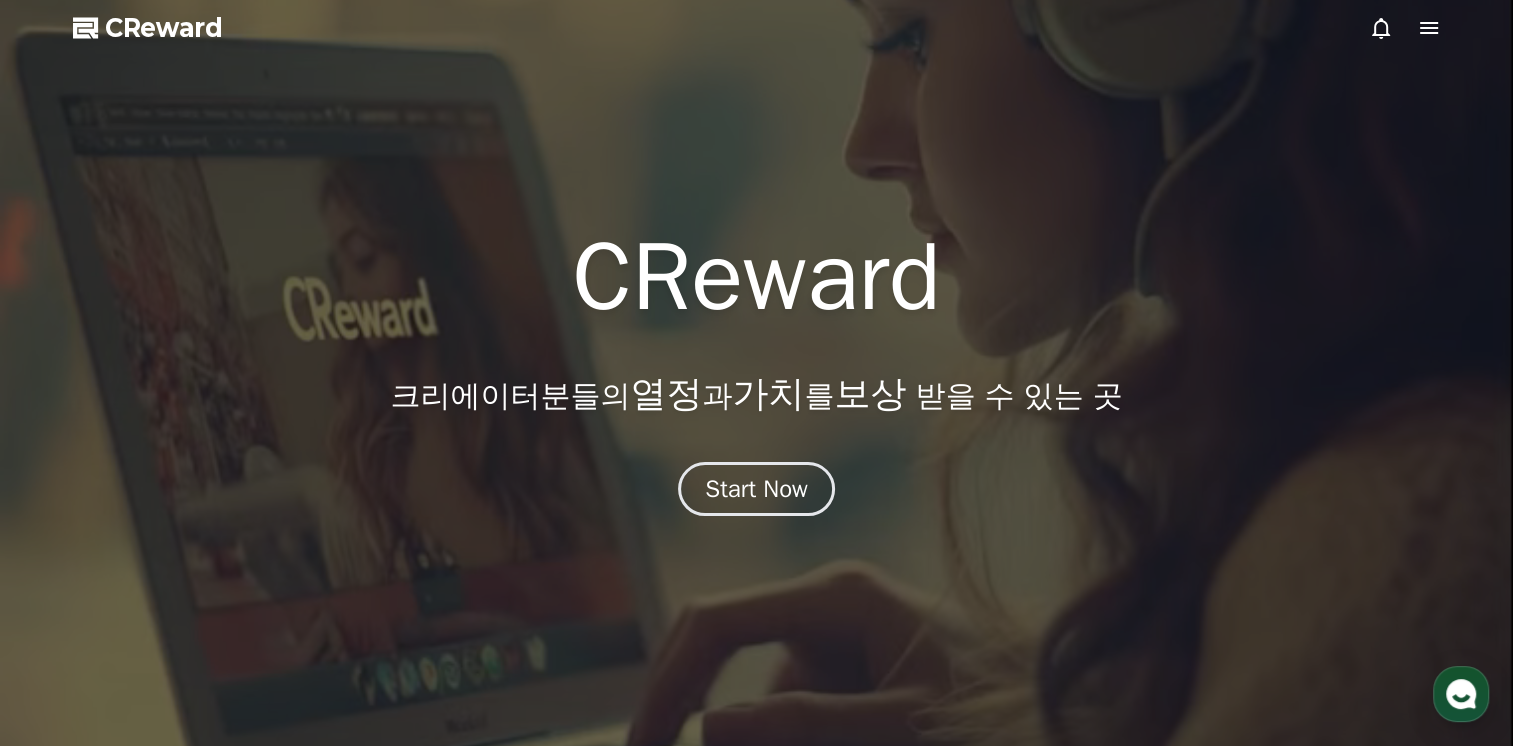 select on "**********" 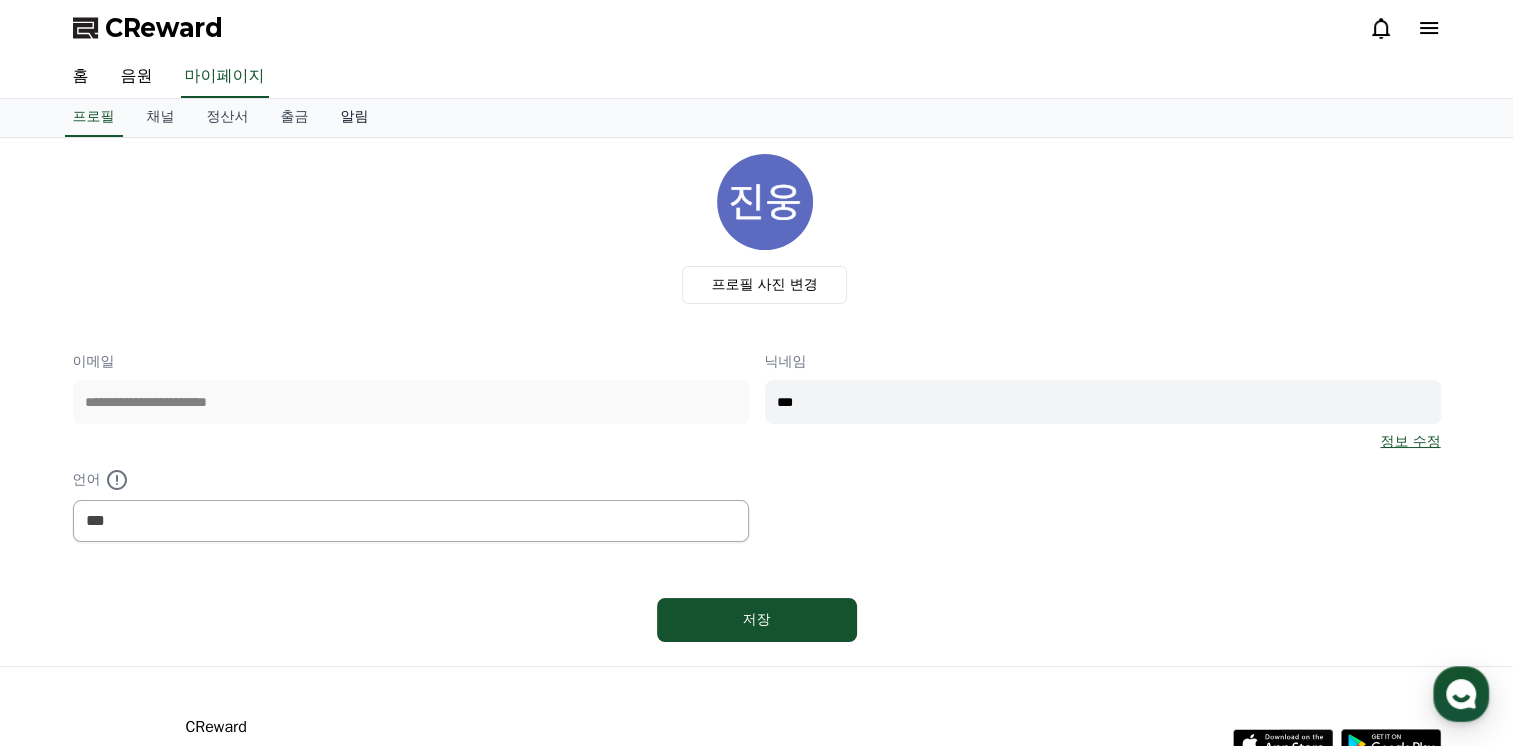 click on "알림" at bounding box center [355, 118] 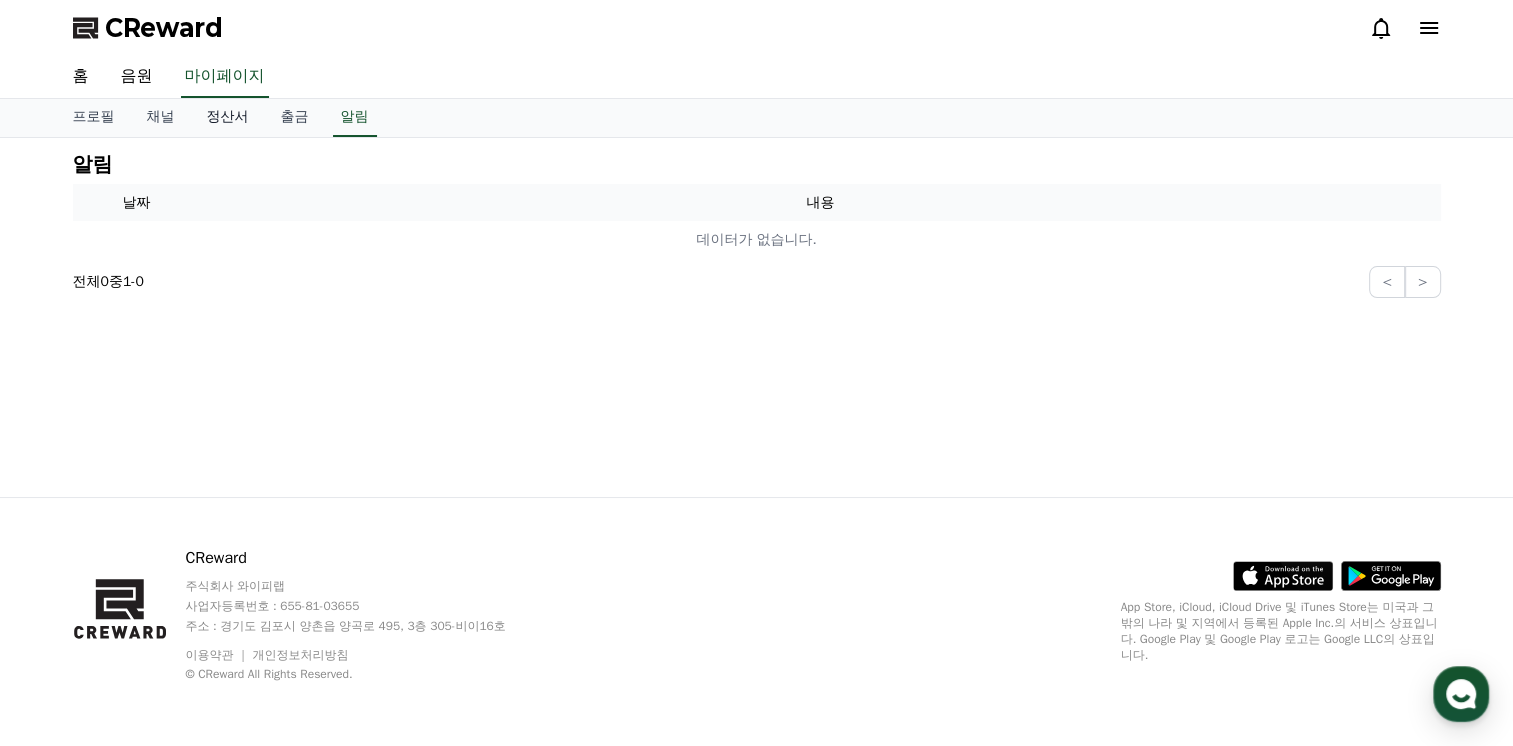 click on "정산서" at bounding box center [228, 118] 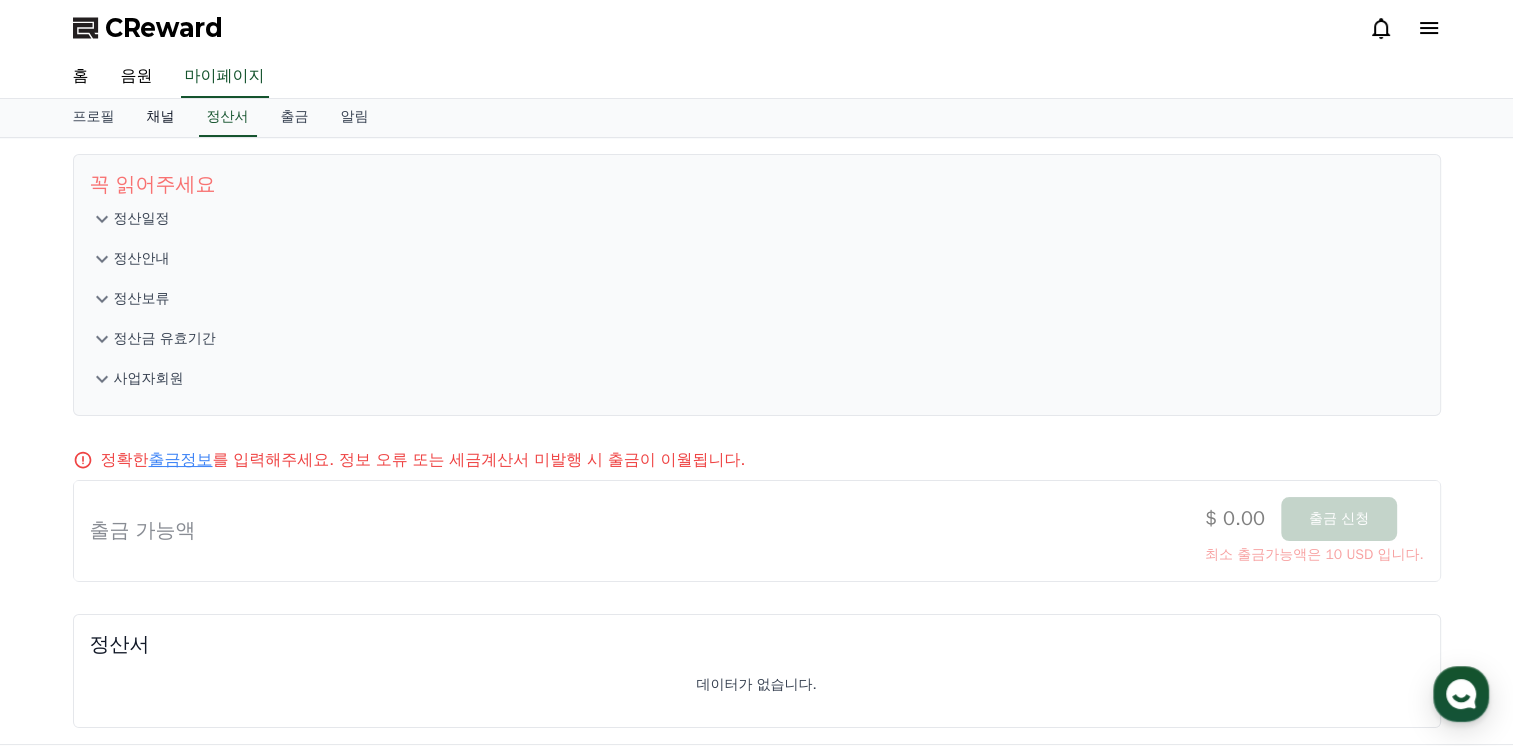 click on "채널" at bounding box center [161, 118] 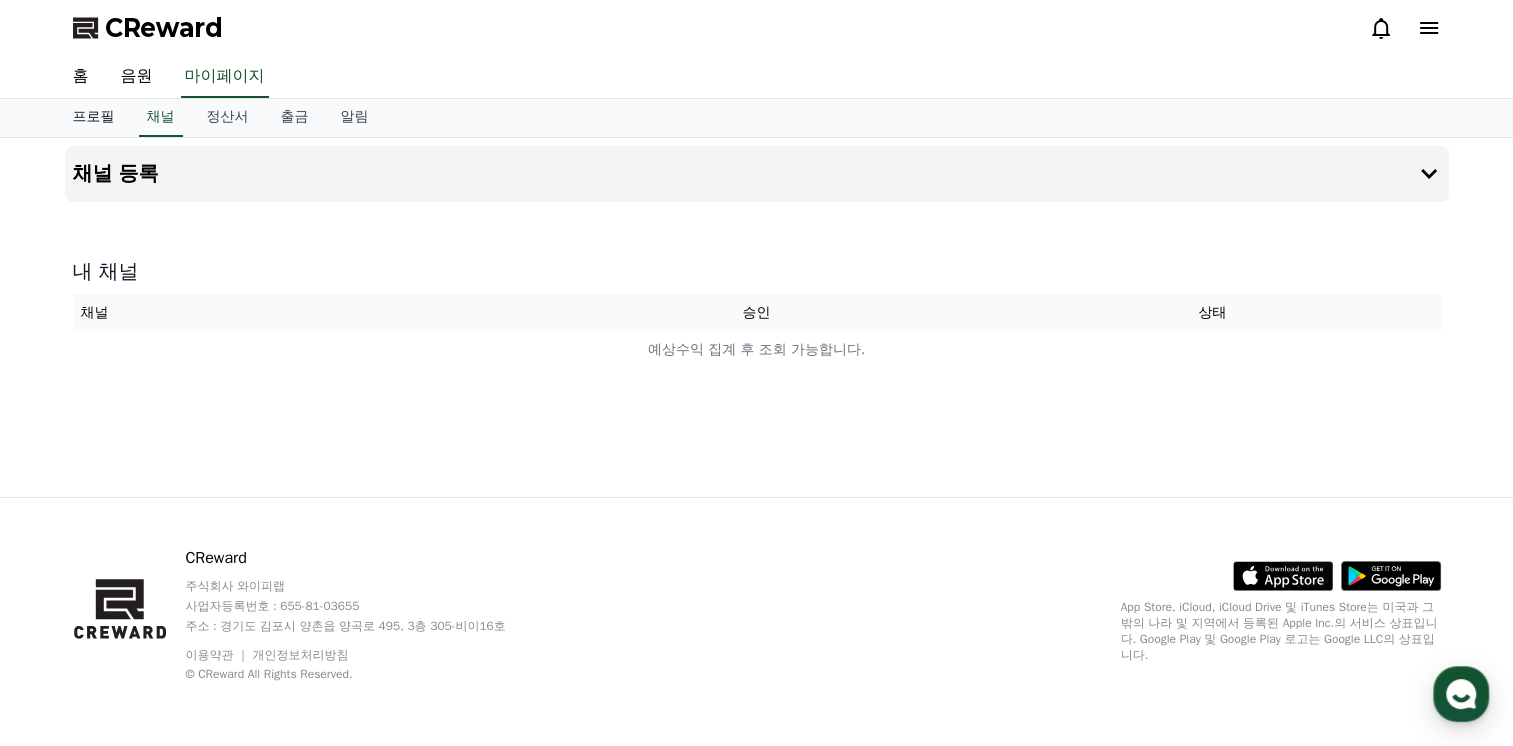 click on "프로필" at bounding box center [94, 118] 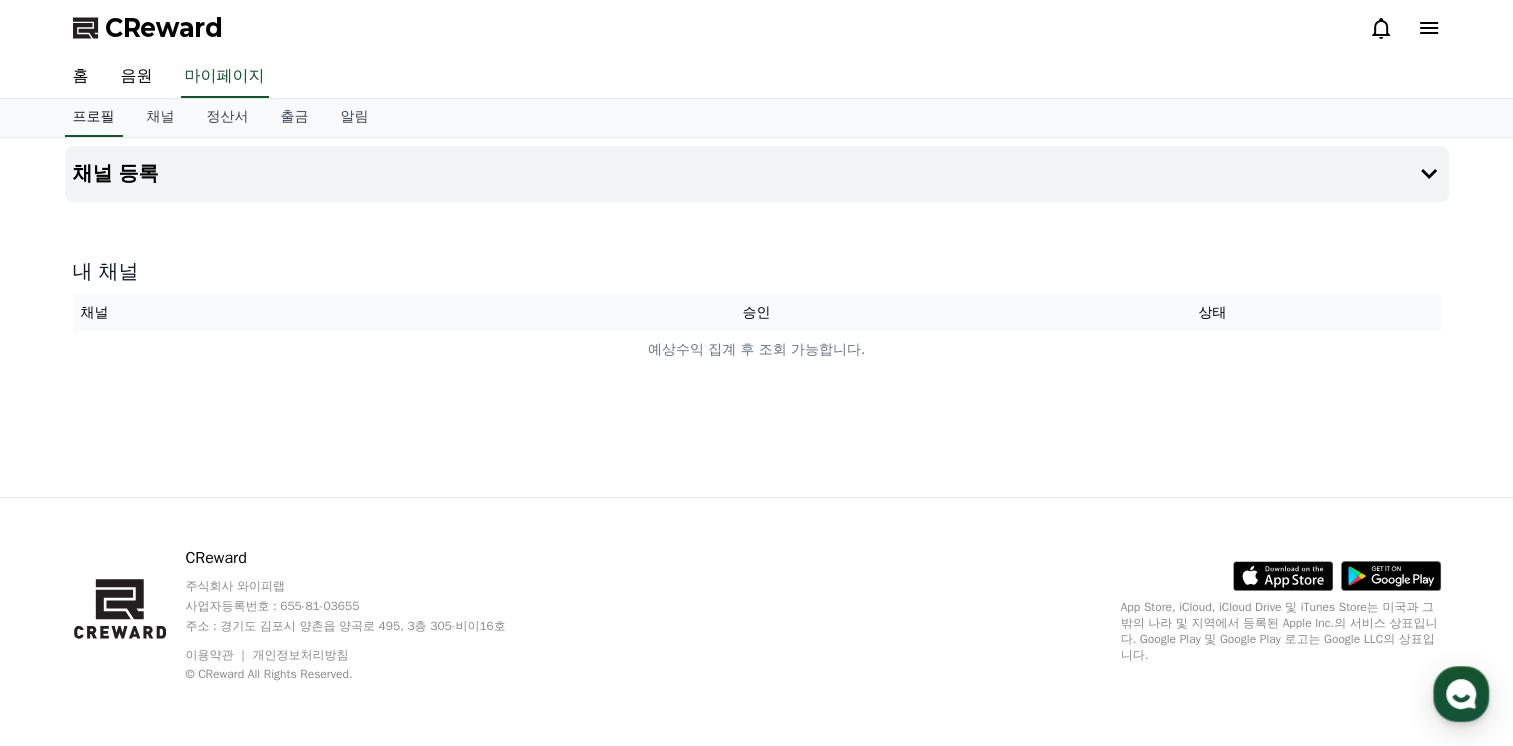 select on "**********" 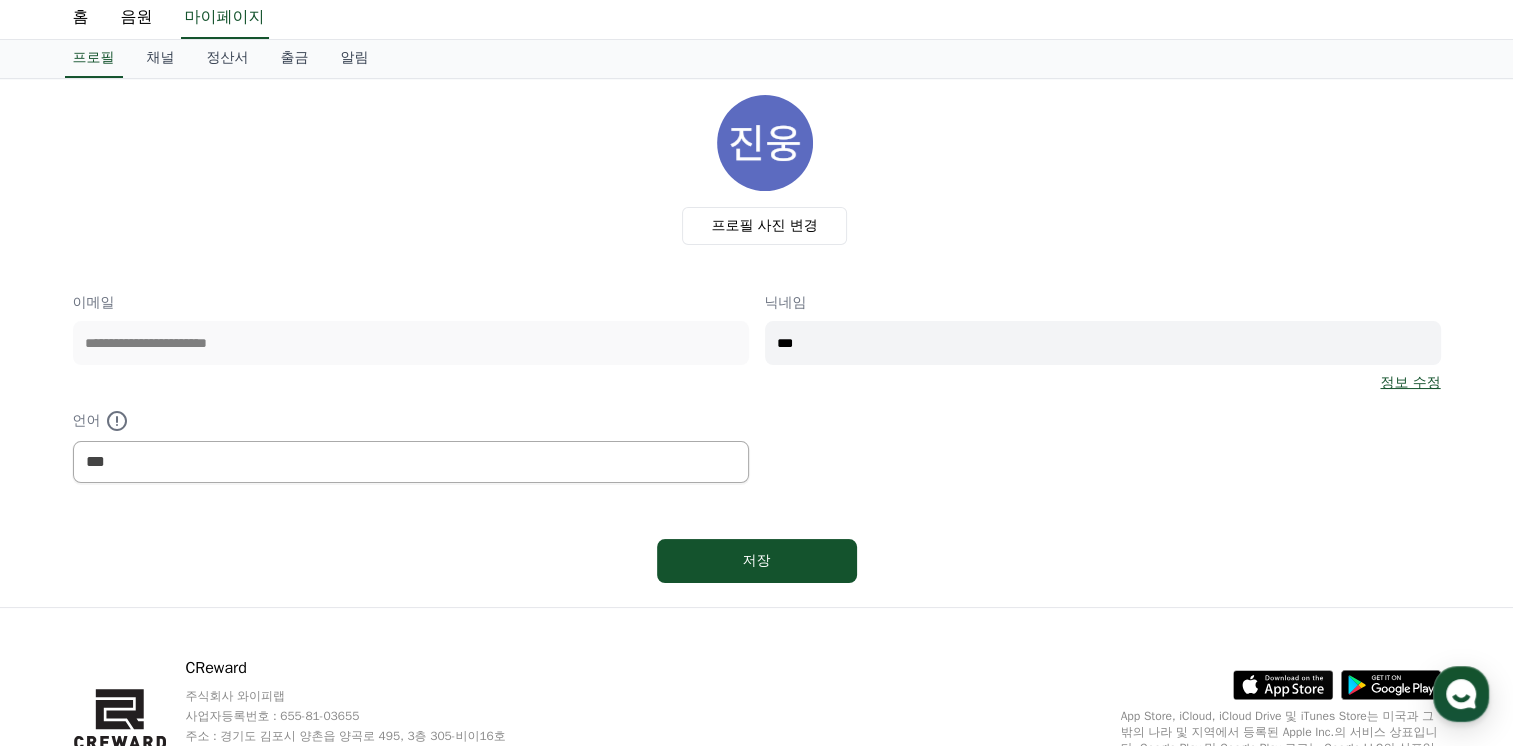 scroll, scrollTop: 0, scrollLeft: 0, axis: both 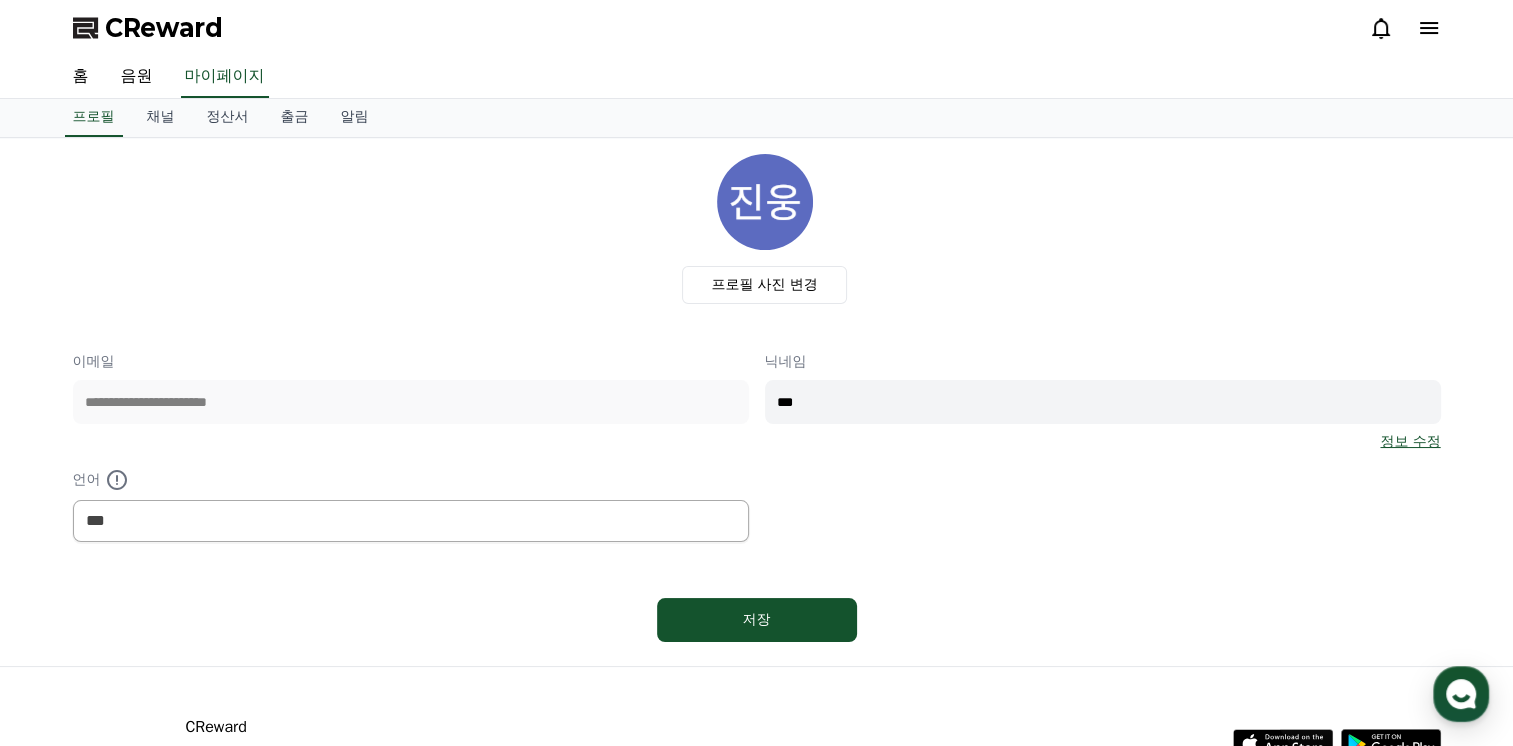 click on "정보 수정" at bounding box center (1410, 442) 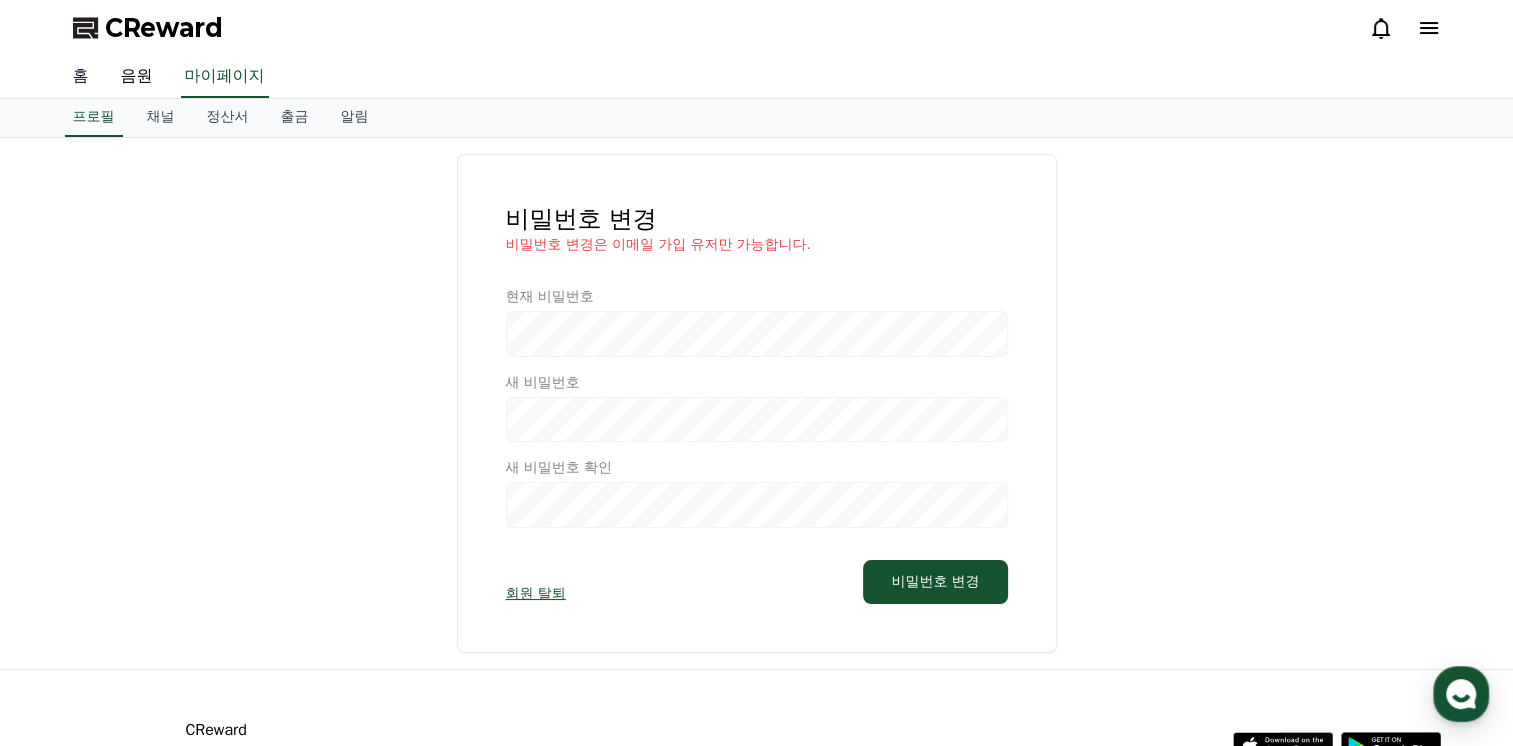 click on "홈" at bounding box center (81, 77) 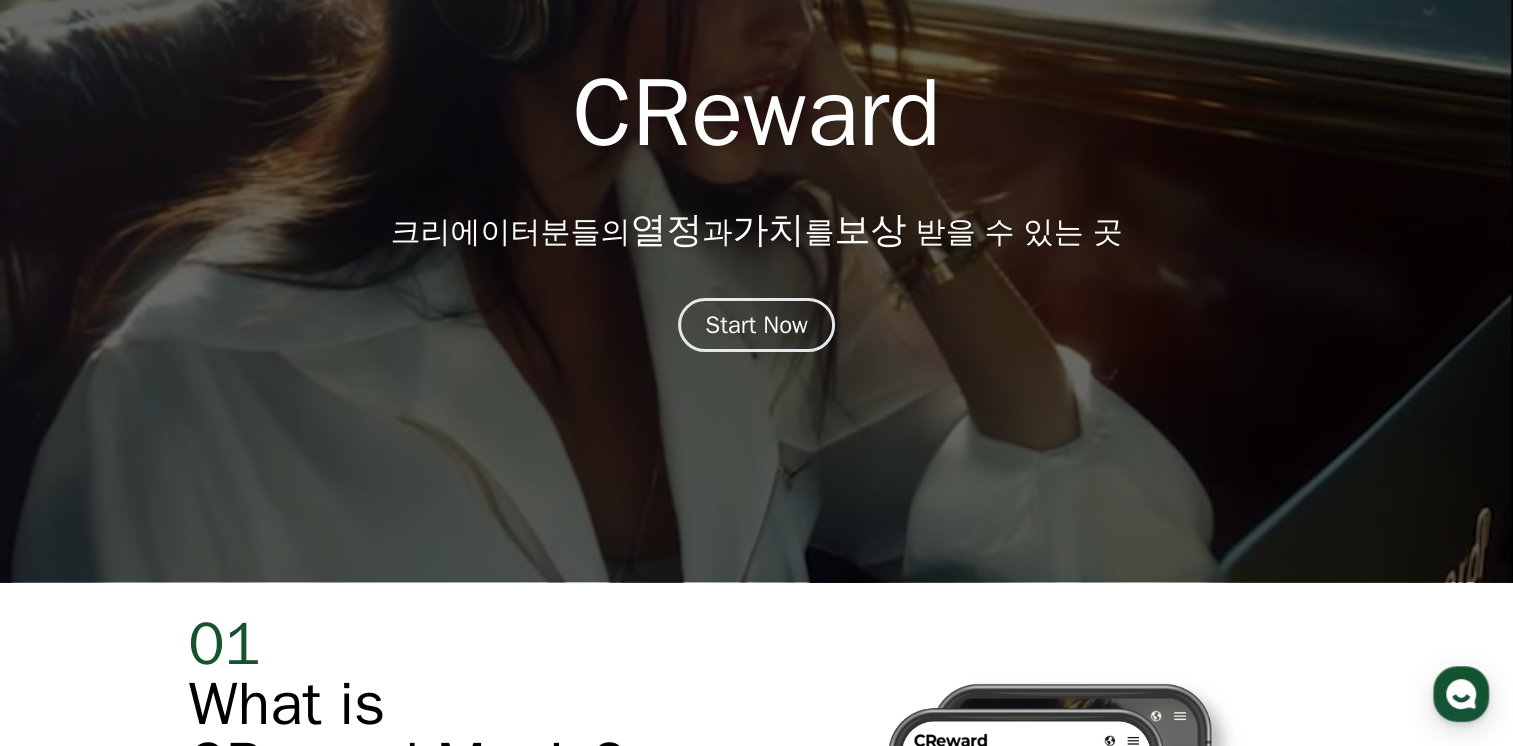 scroll, scrollTop: 0, scrollLeft: 0, axis: both 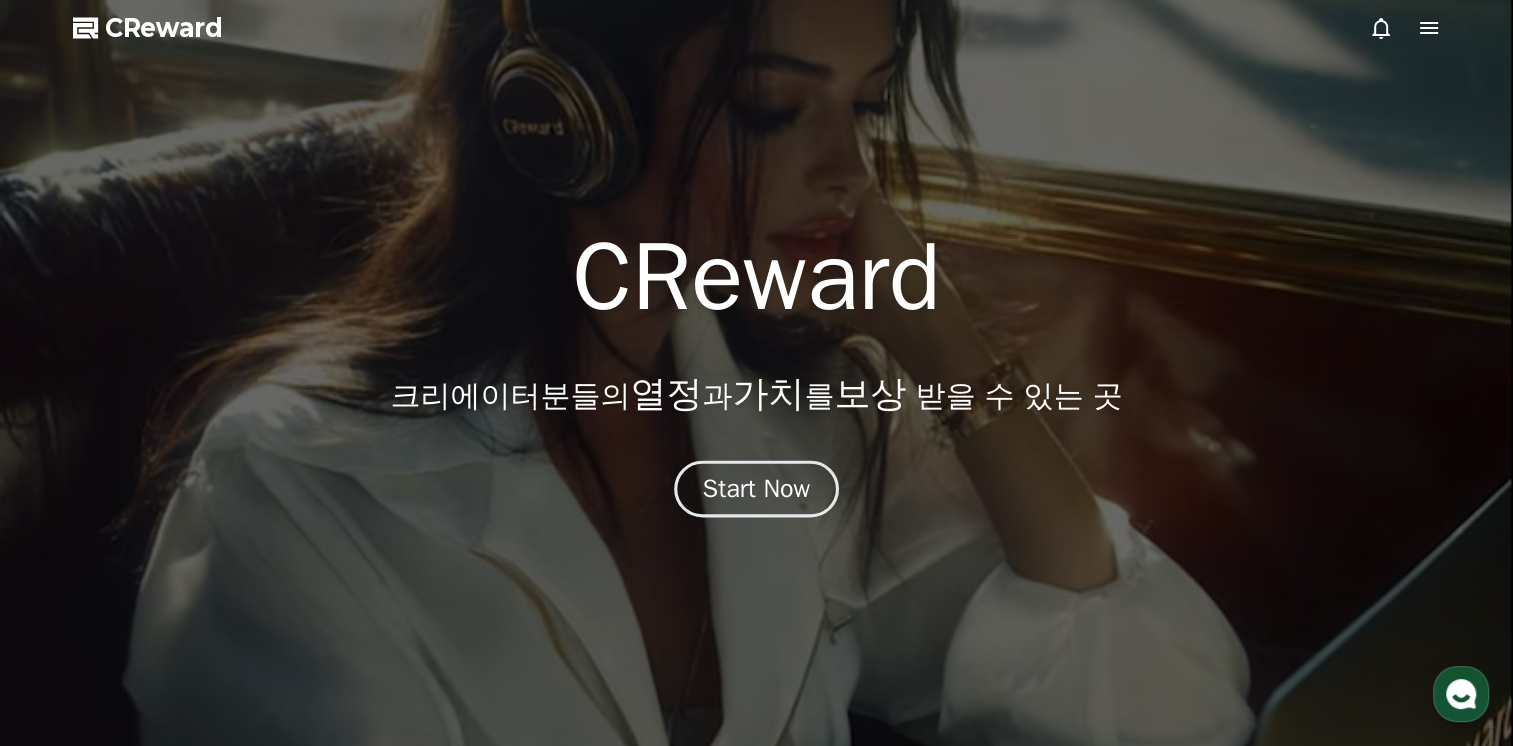 click on "Start Now" at bounding box center [757, 489] 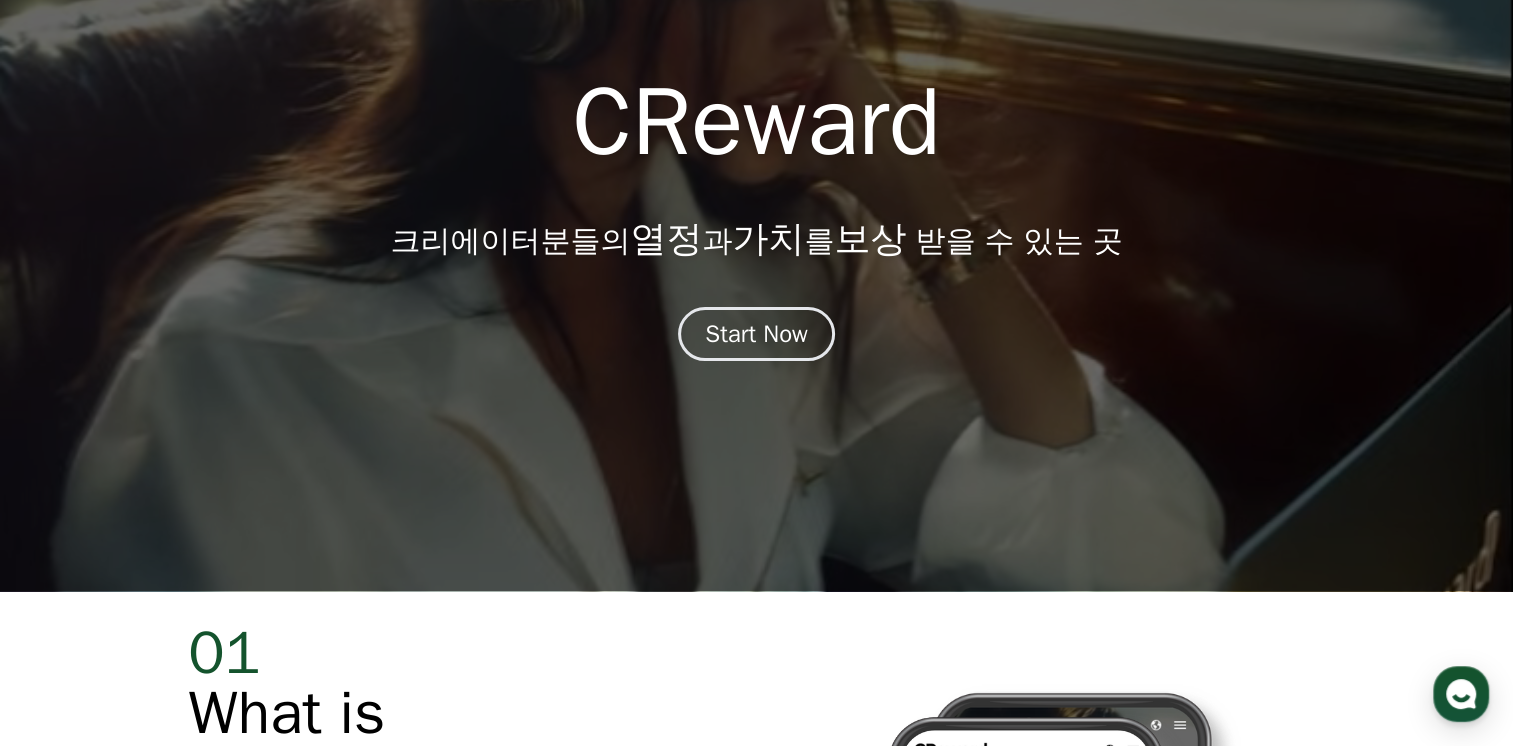 scroll, scrollTop: 400, scrollLeft: 0, axis: vertical 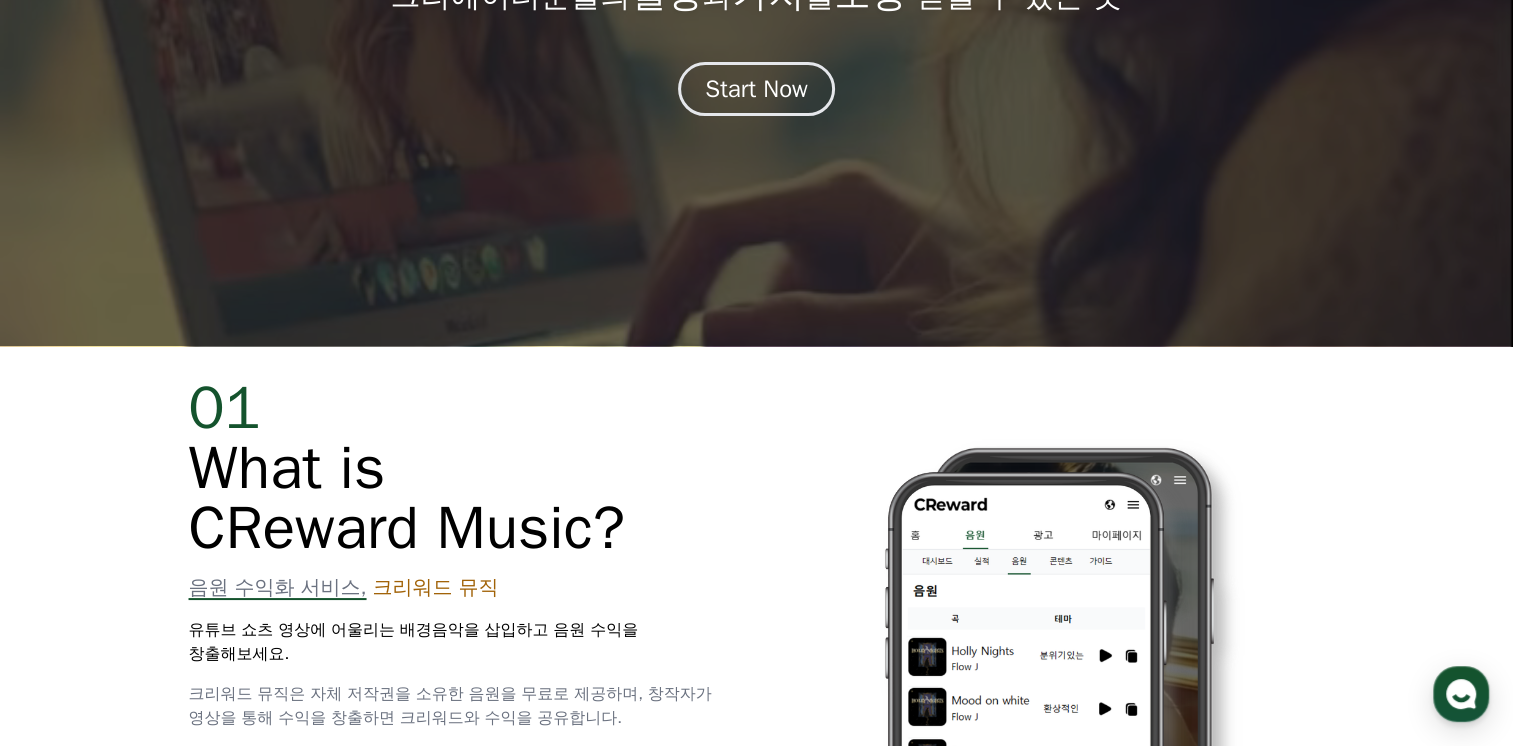click at bounding box center (756, -27) 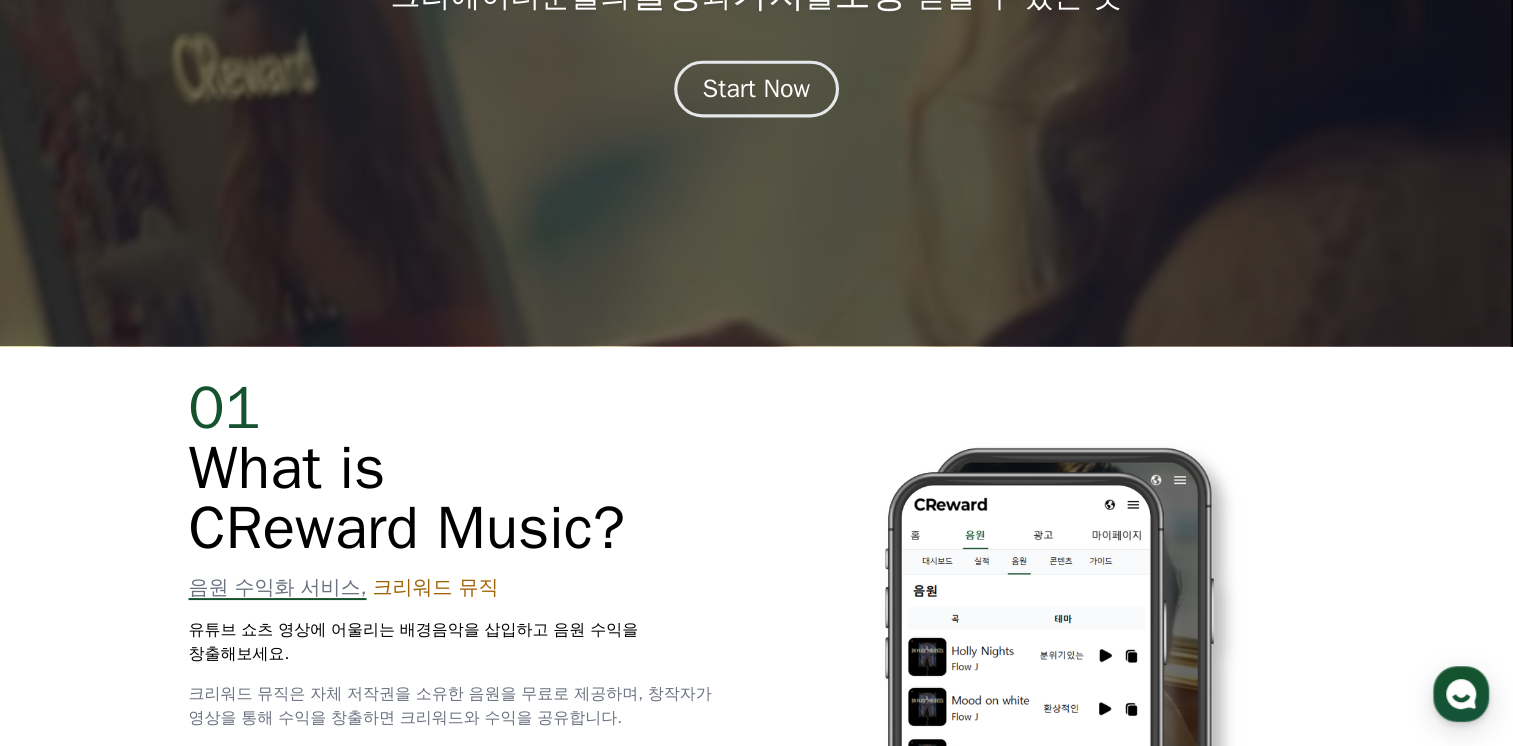 click on "Start Now" at bounding box center (757, 89) 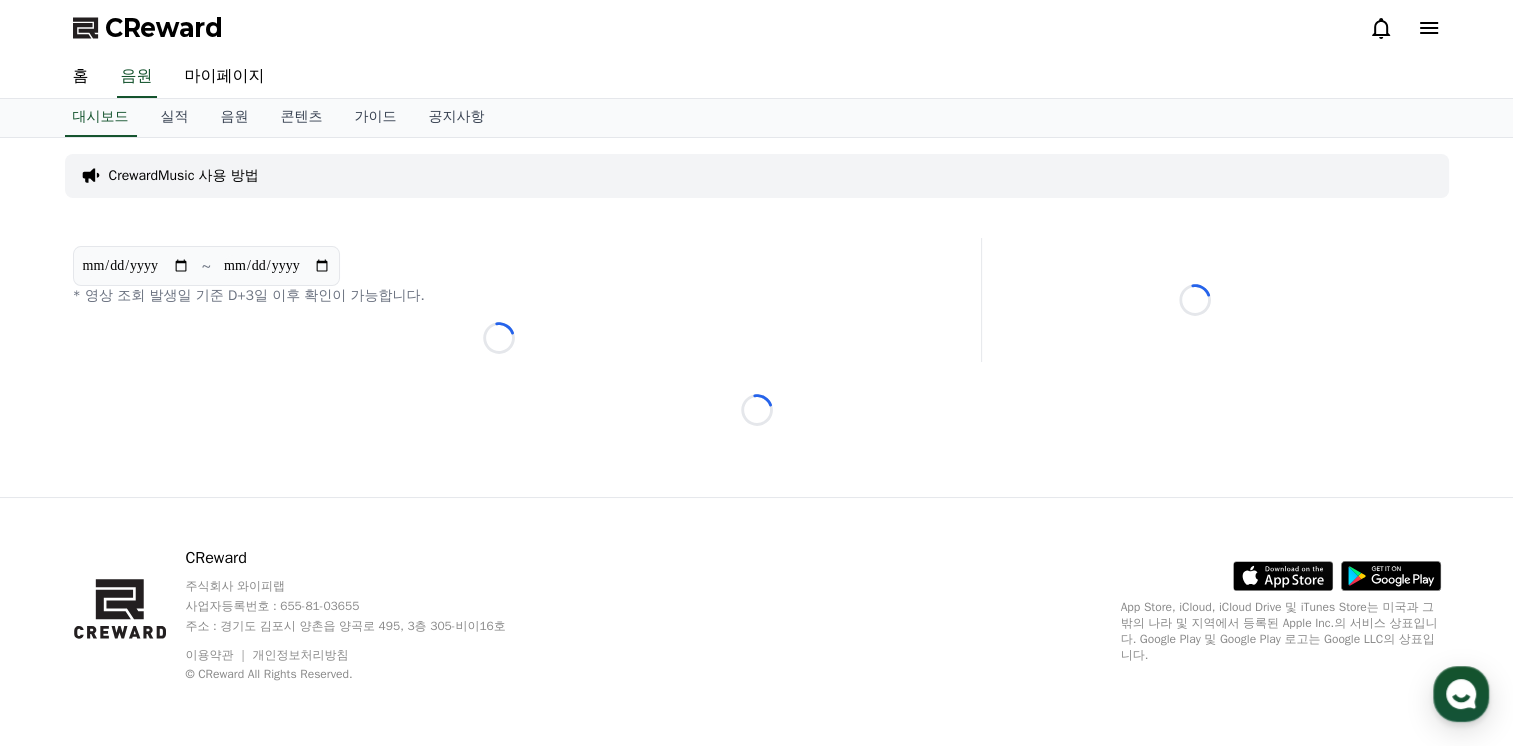 scroll, scrollTop: 0, scrollLeft: 0, axis: both 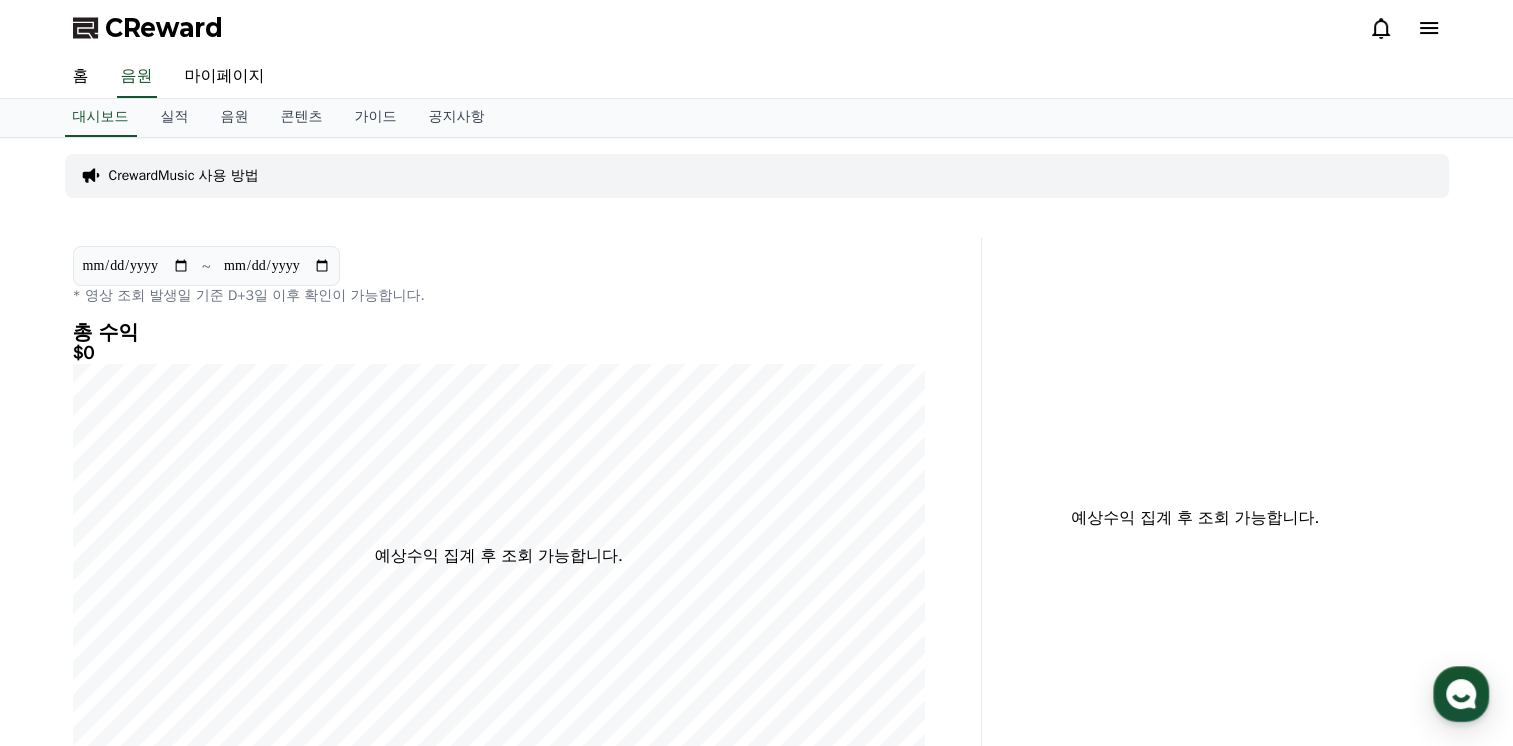 click on "CrewardMusic 사용 방법" at bounding box center (184, 176) 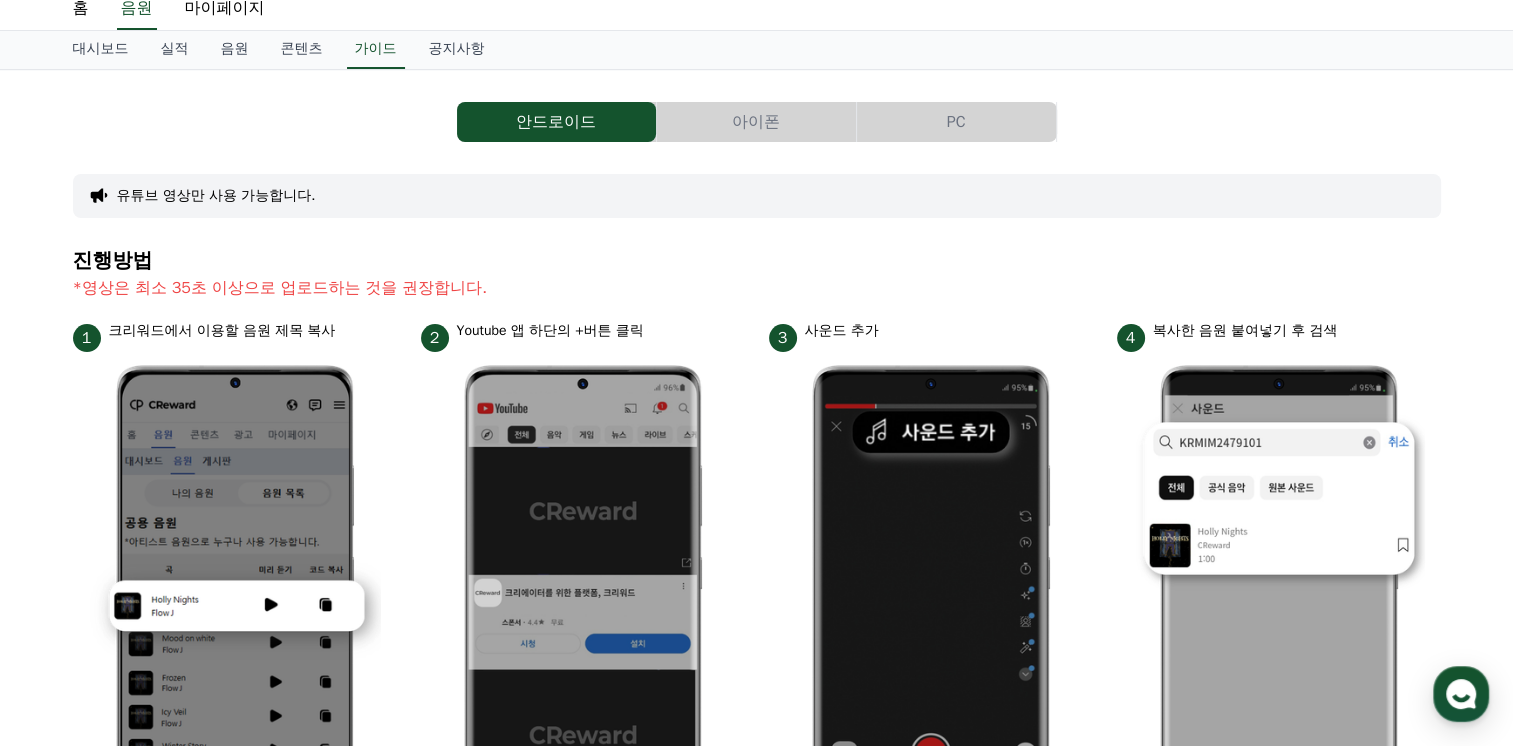 scroll, scrollTop: 200, scrollLeft: 0, axis: vertical 